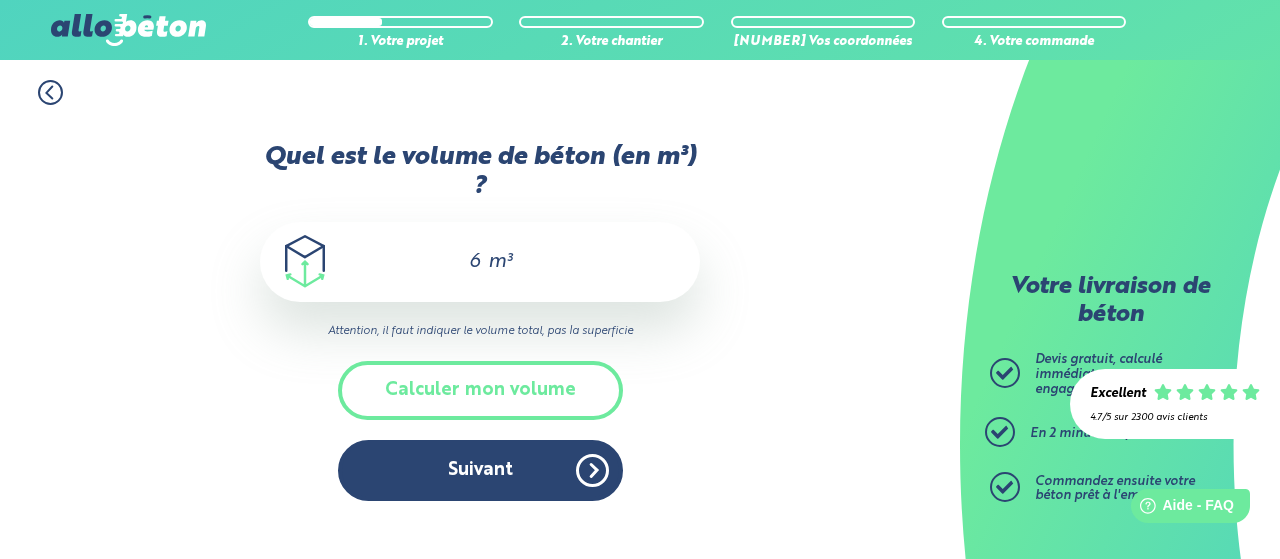 scroll, scrollTop: 0, scrollLeft: 0, axis: both 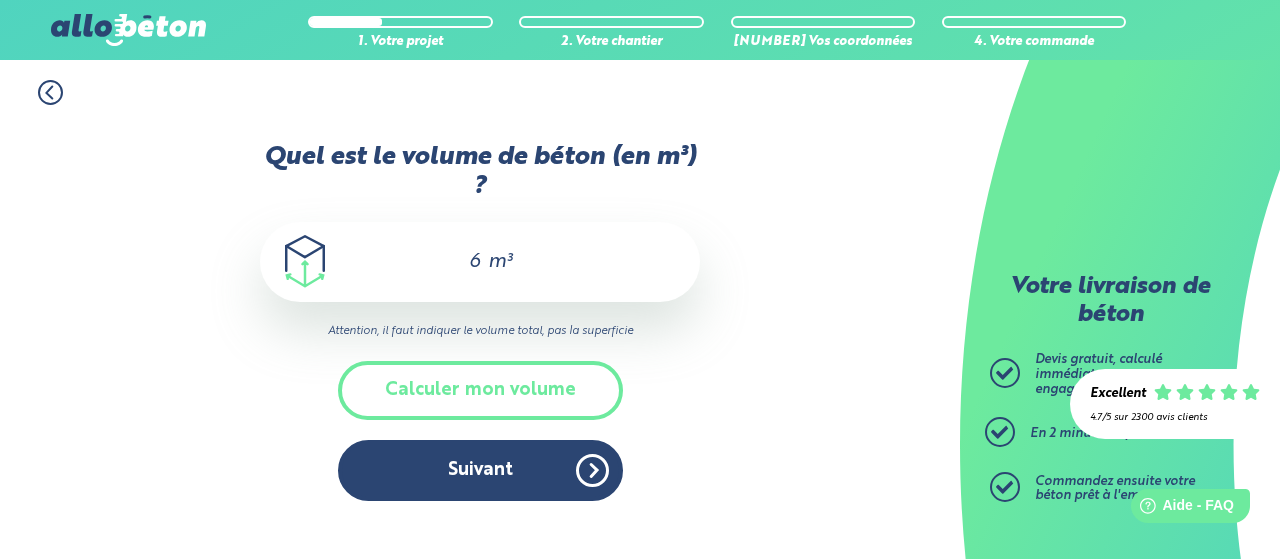 click on "Suivant" at bounding box center [480, 470] 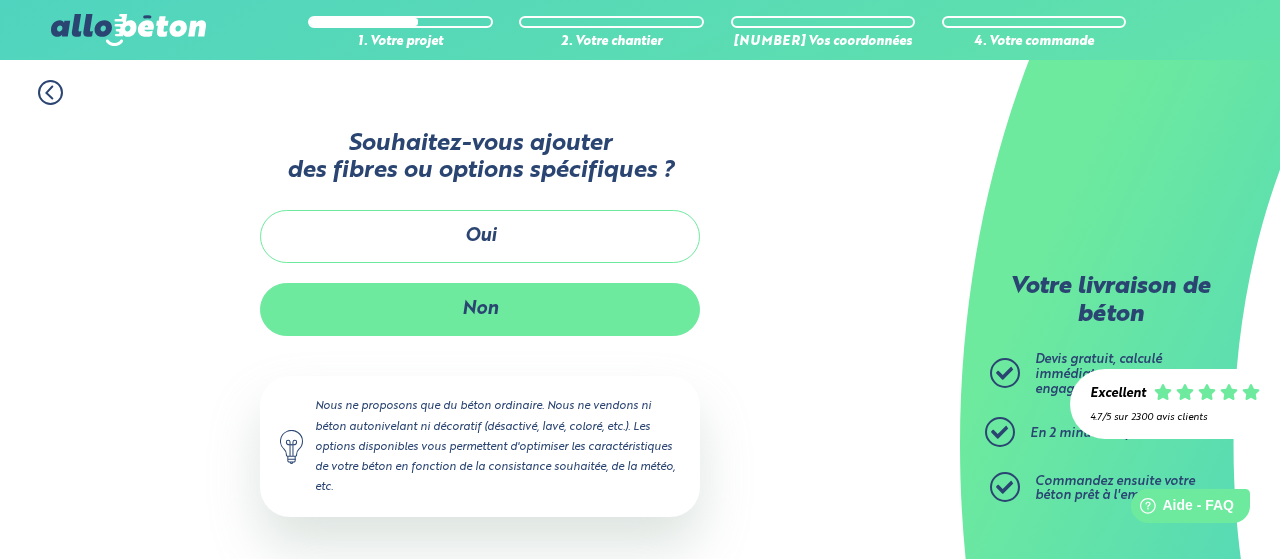 click on "Non" at bounding box center [480, 309] 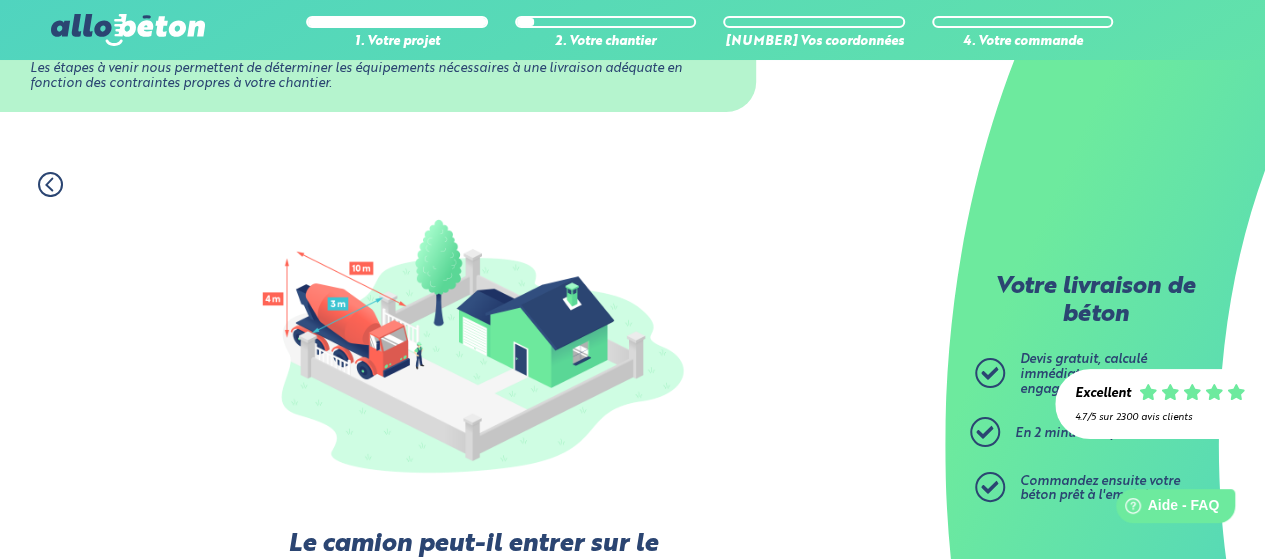 scroll, scrollTop: 200, scrollLeft: 0, axis: vertical 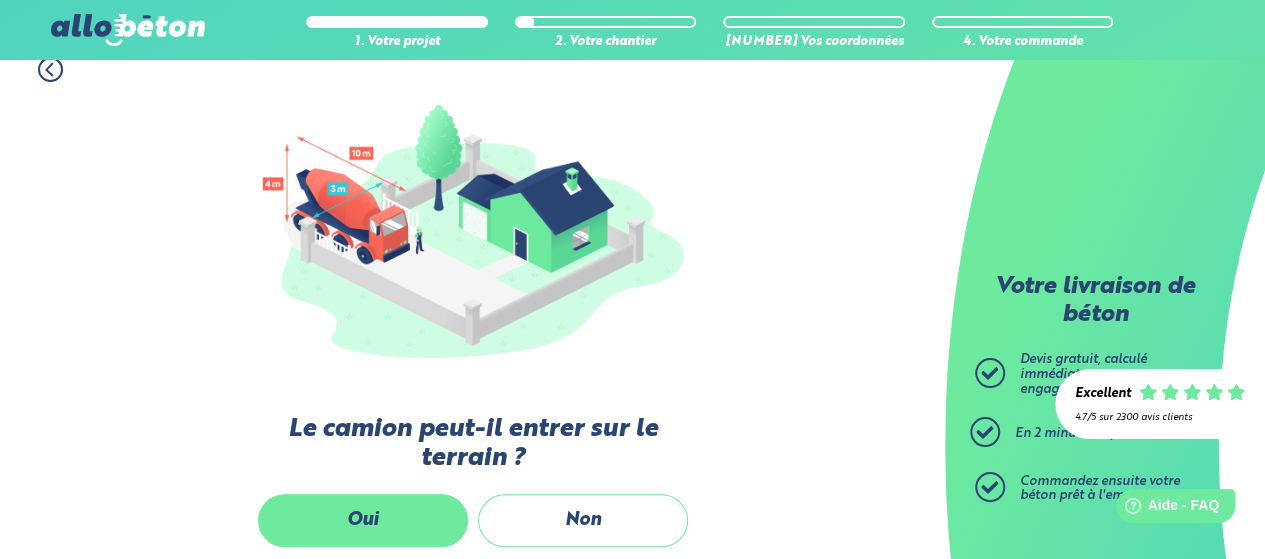 click on "Oui" at bounding box center [363, 520] 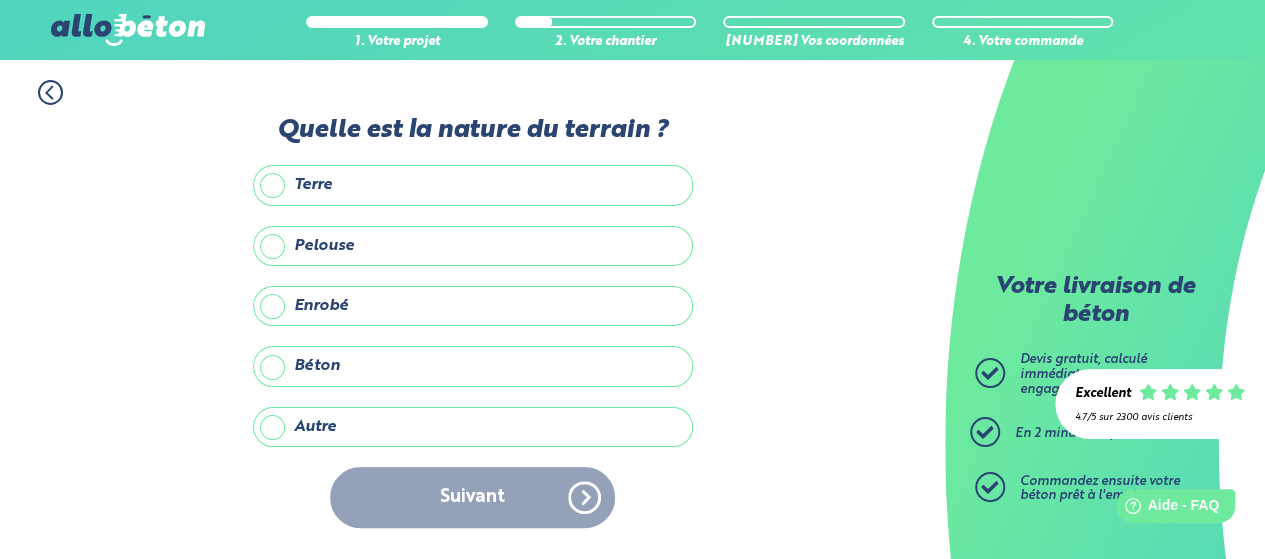 scroll, scrollTop: 0, scrollLeft: 0, axis: both 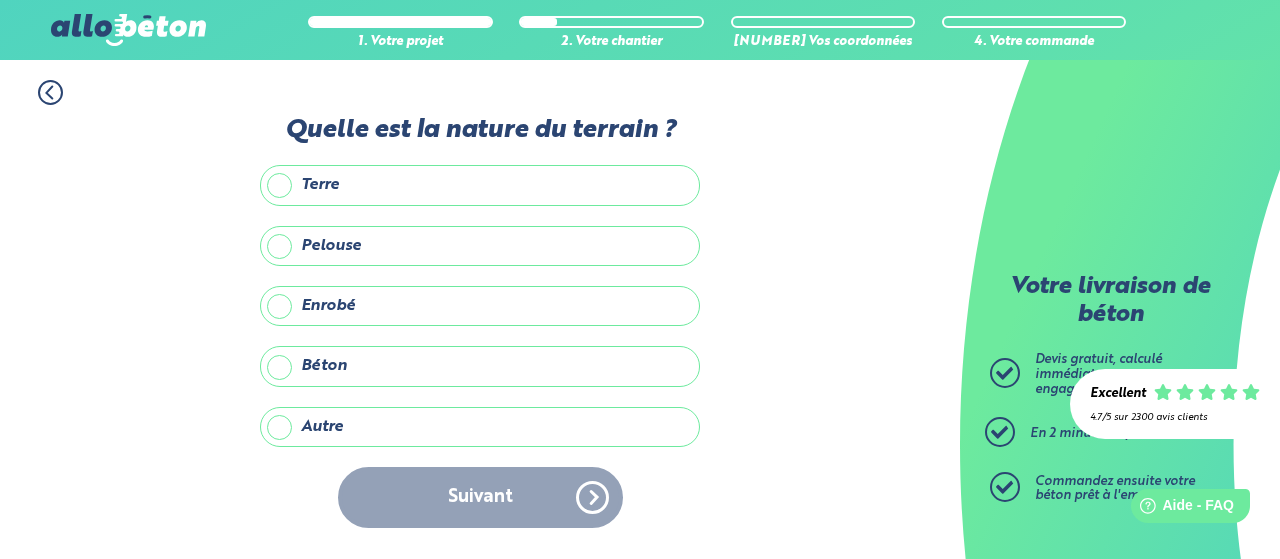 click on "Enrobé" at bounding box center [480, 306] 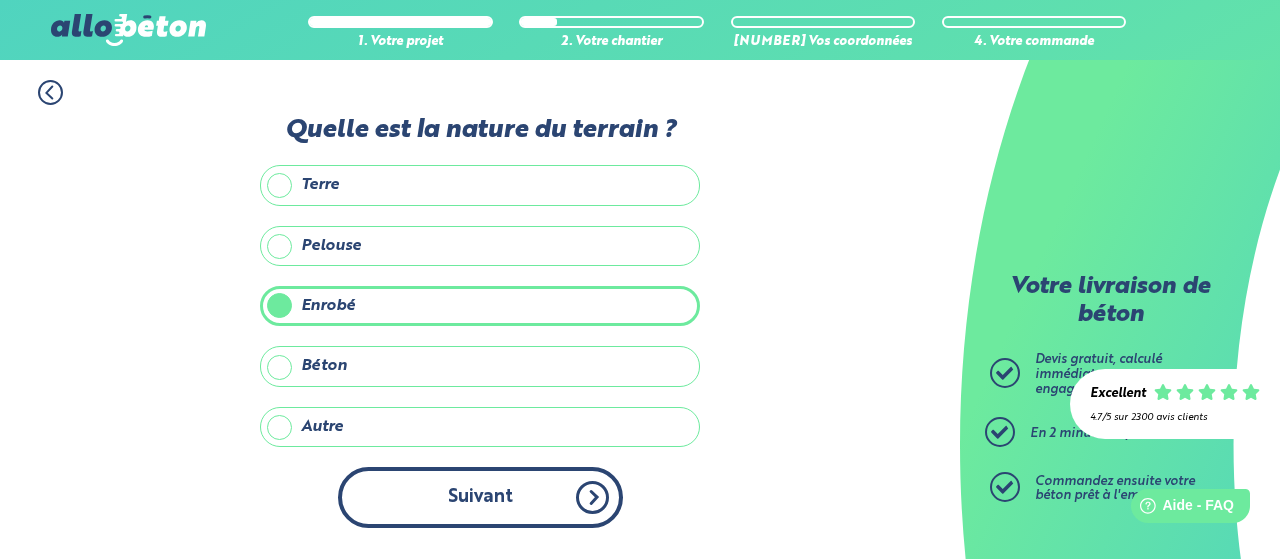 click on "Suivant" at bounding box center (480, 497) 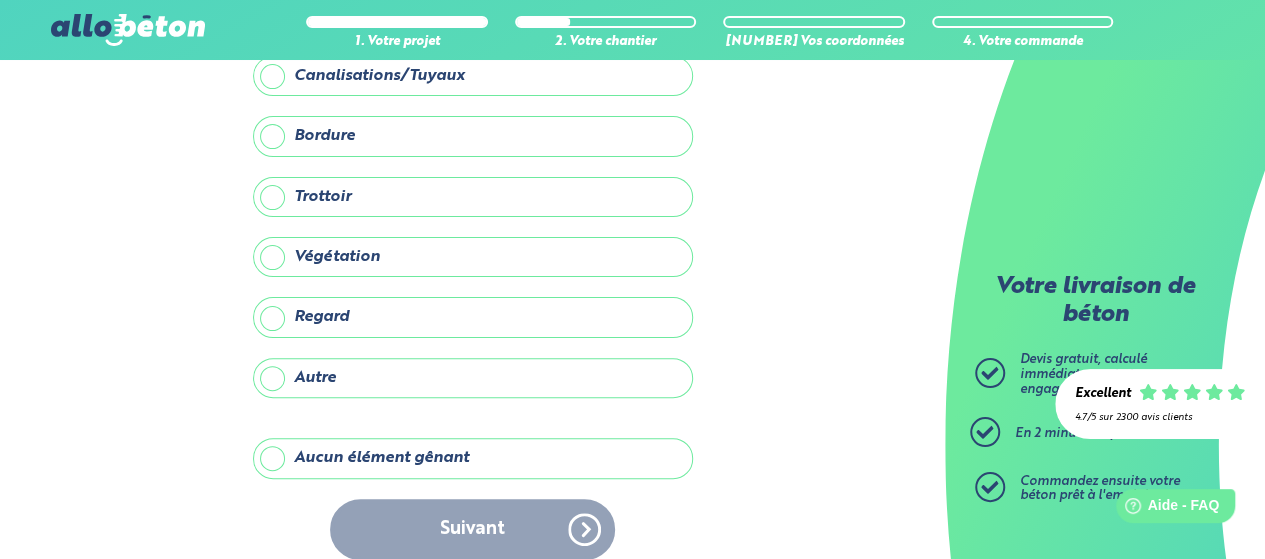 scroll, scrollTop: 144, scrollLeft: 0, axis: vertical 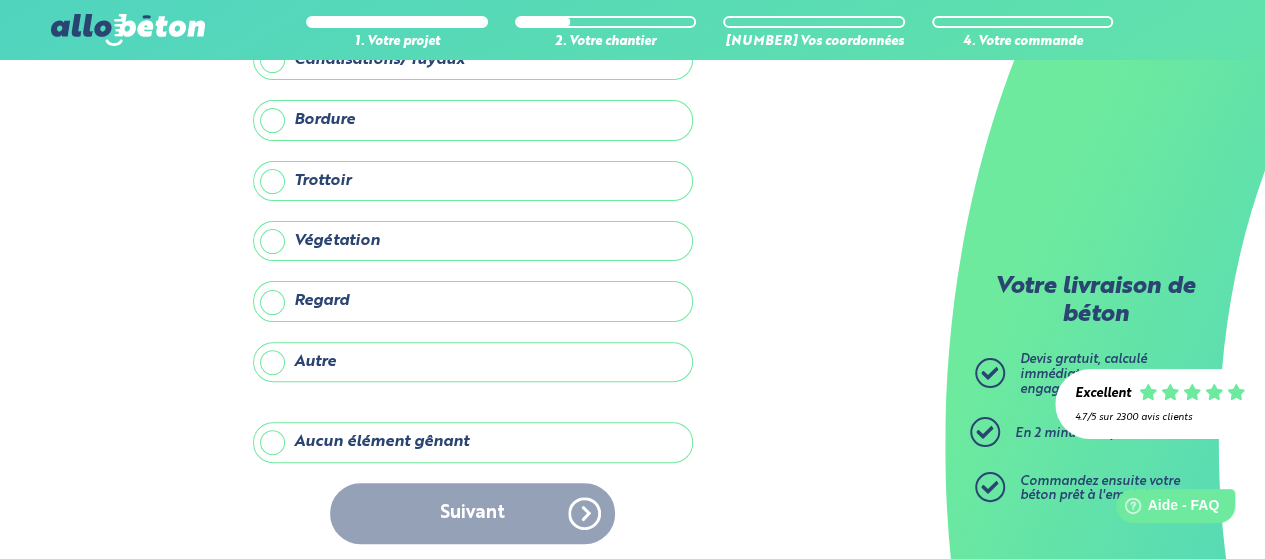 click on "Aucun élément gênant" at bounding box center [473, 442] 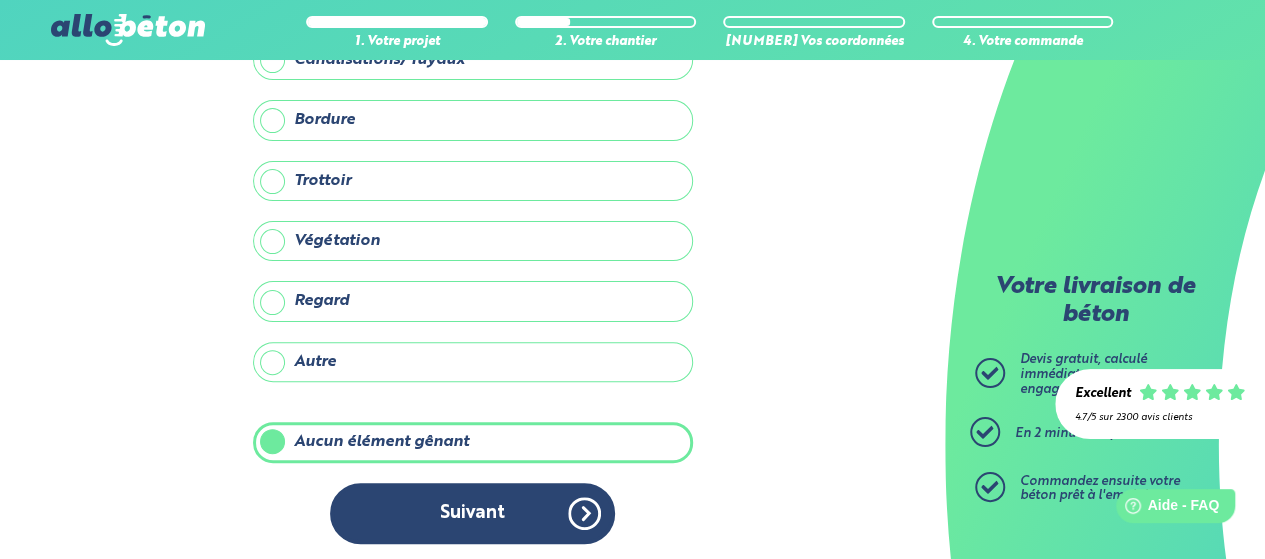 click on "Végétation" at bounding box center [473, 241] 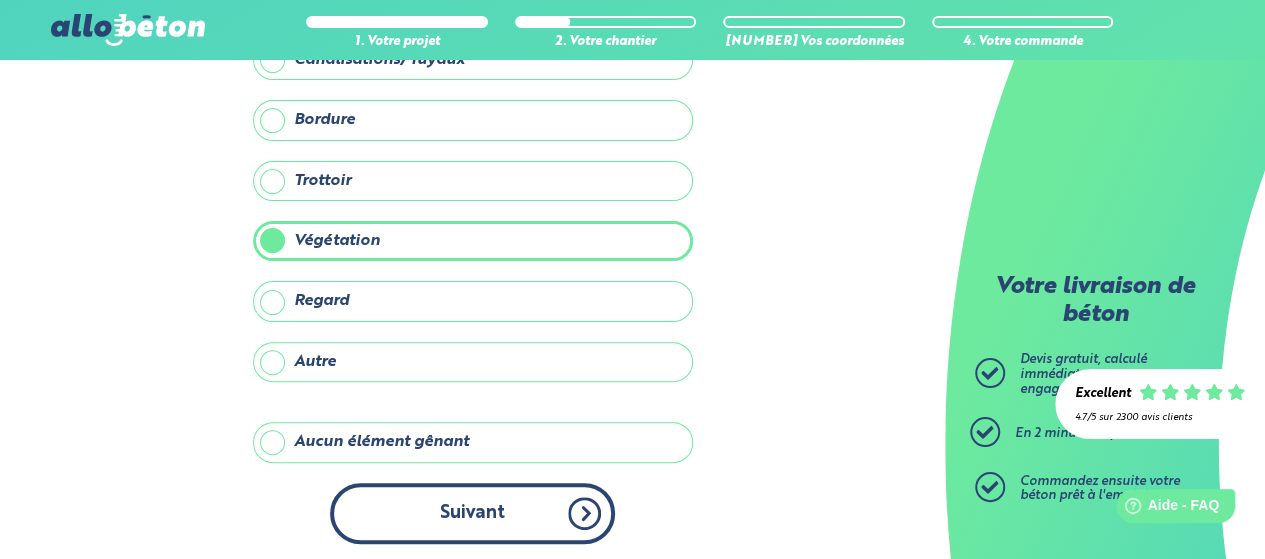 click on "Suivant" at bounding box center [472, 513] 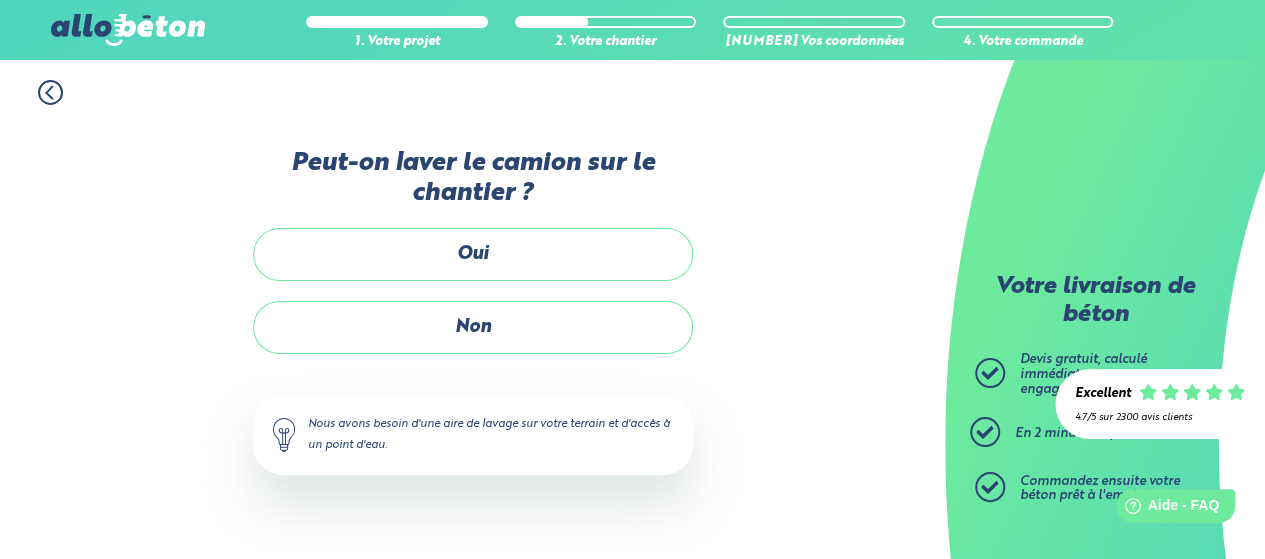 scroll, scrollTop: 0, scrollLeft: 0, axis: both 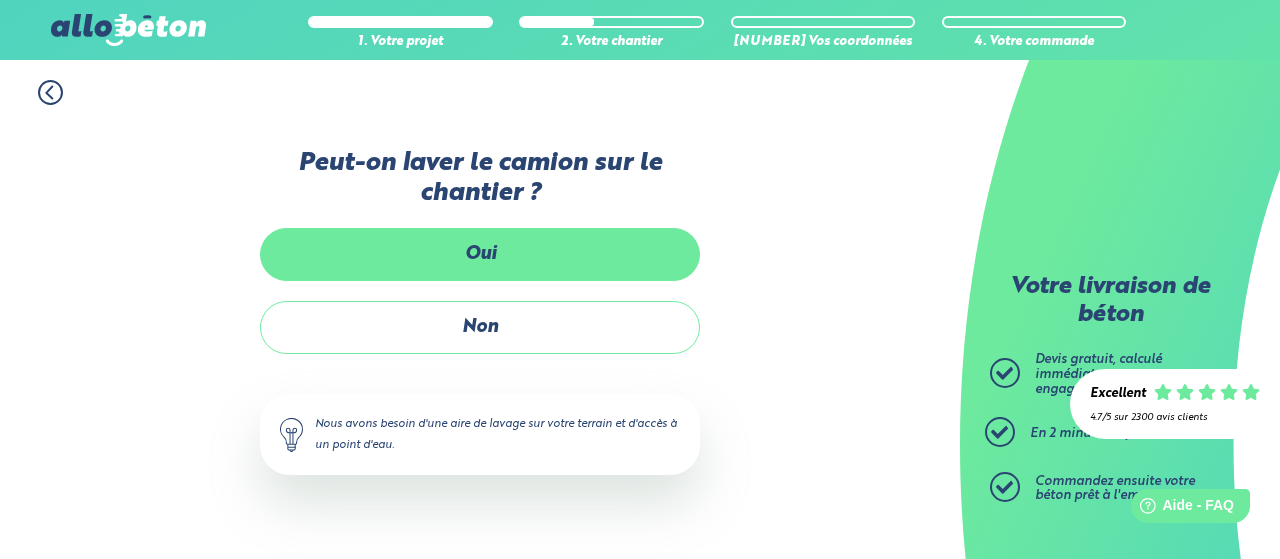 click on "Oui" at bounding box center (480, 254) 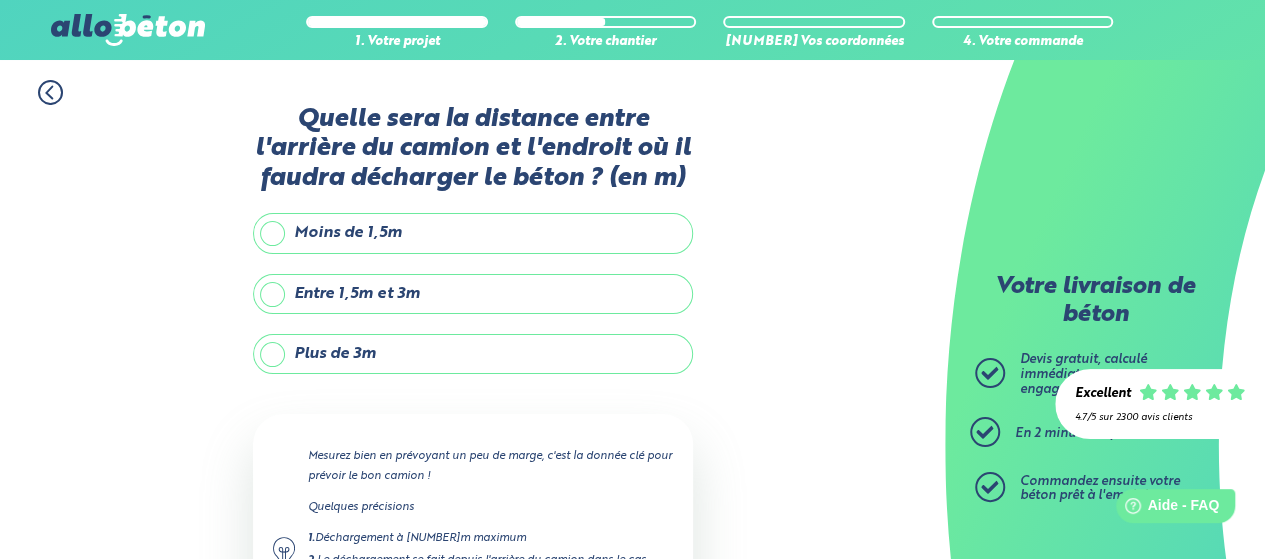 click on "Entre 1,5m et 3m" at bounding box center (473, 294) 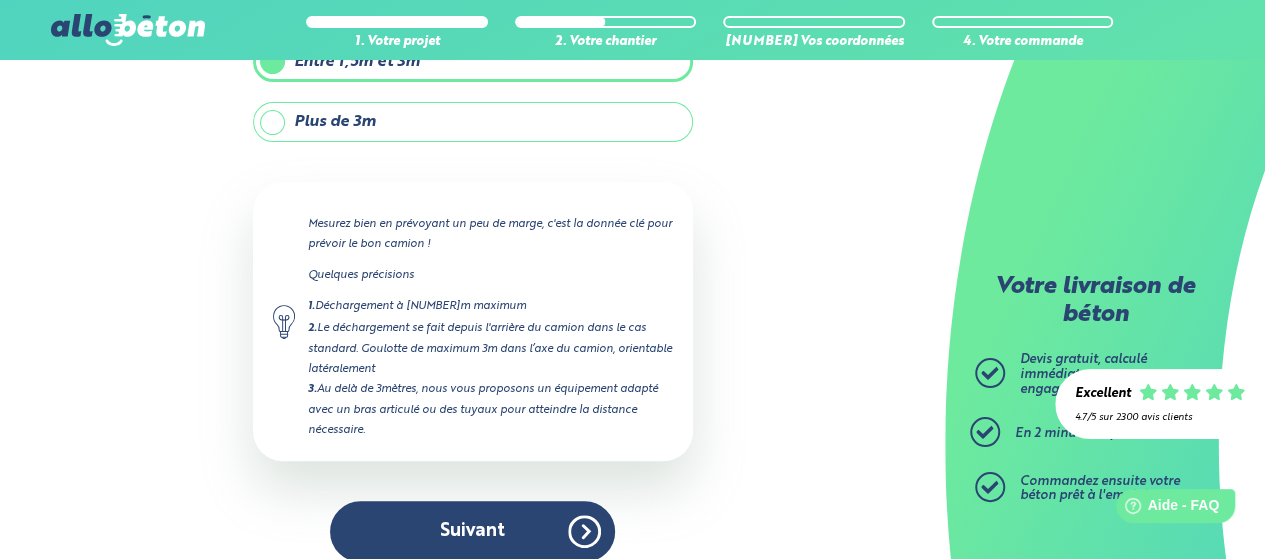 scroll, scrollTop: 249, scrollLeft: 0, axis: vertical 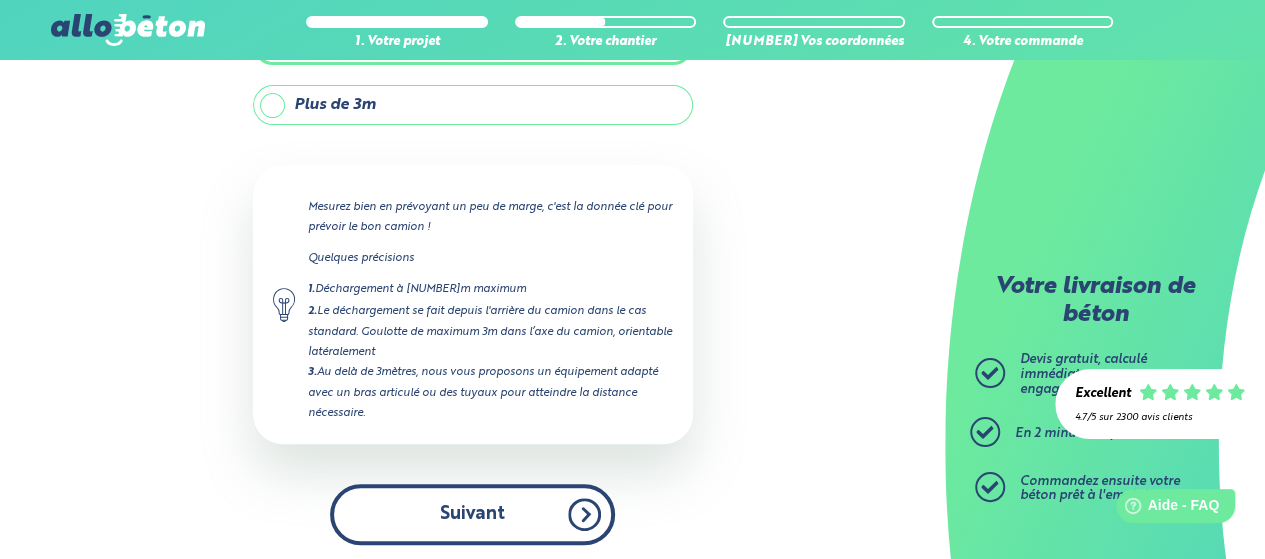 click on "Suivant" at bounding box center (472, 514) 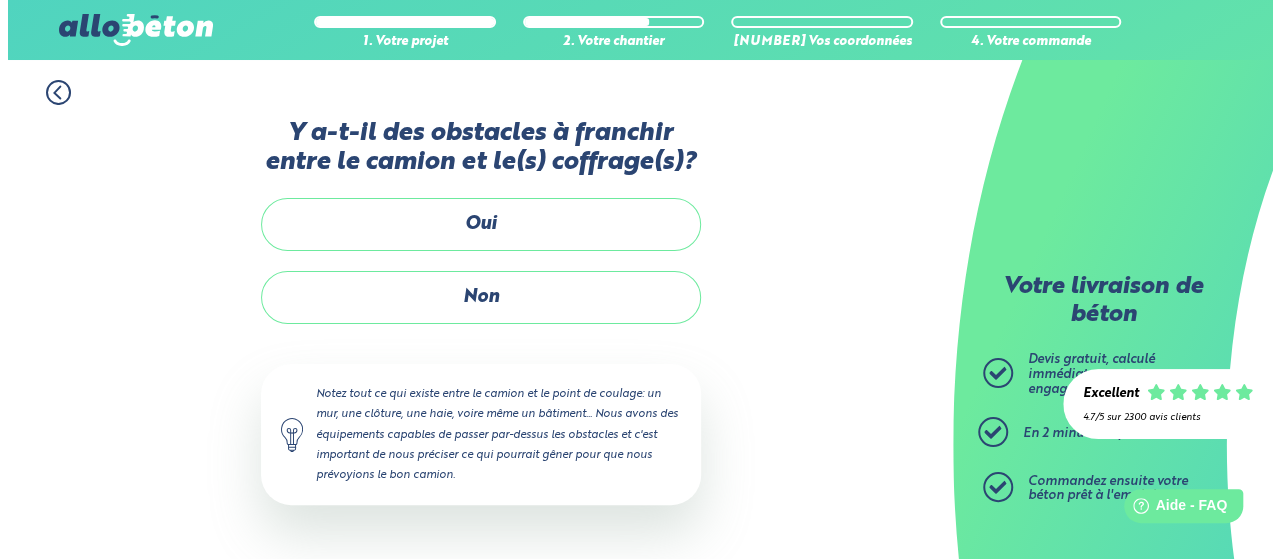 scroll, scrollTop: 0, scrollLeft: 0, axis: both 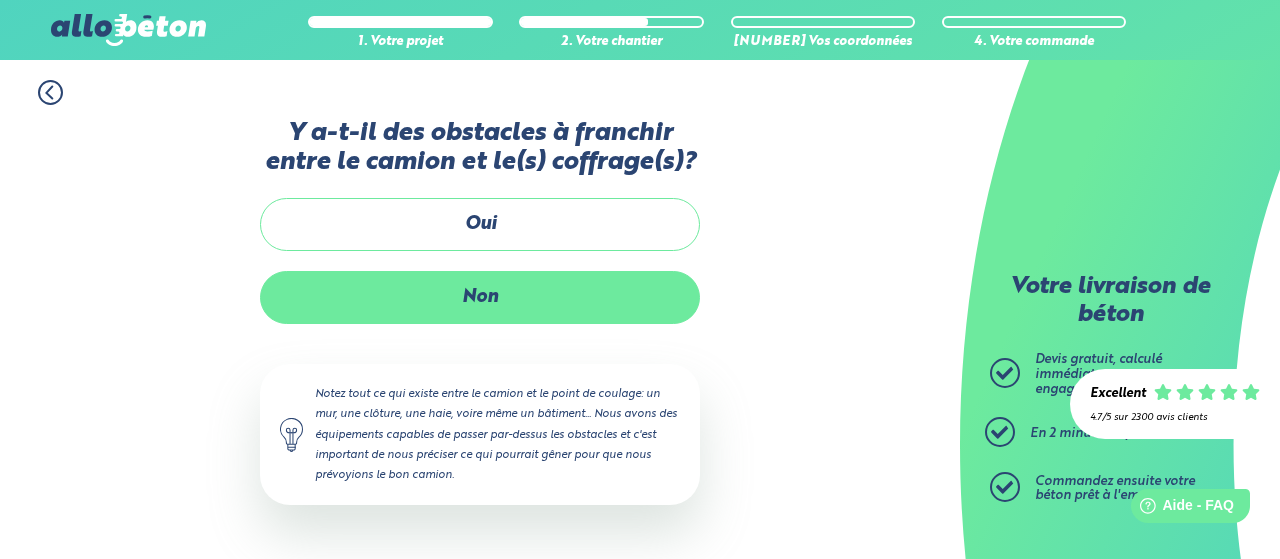 click on "Non" at bounding box center (480, 297) 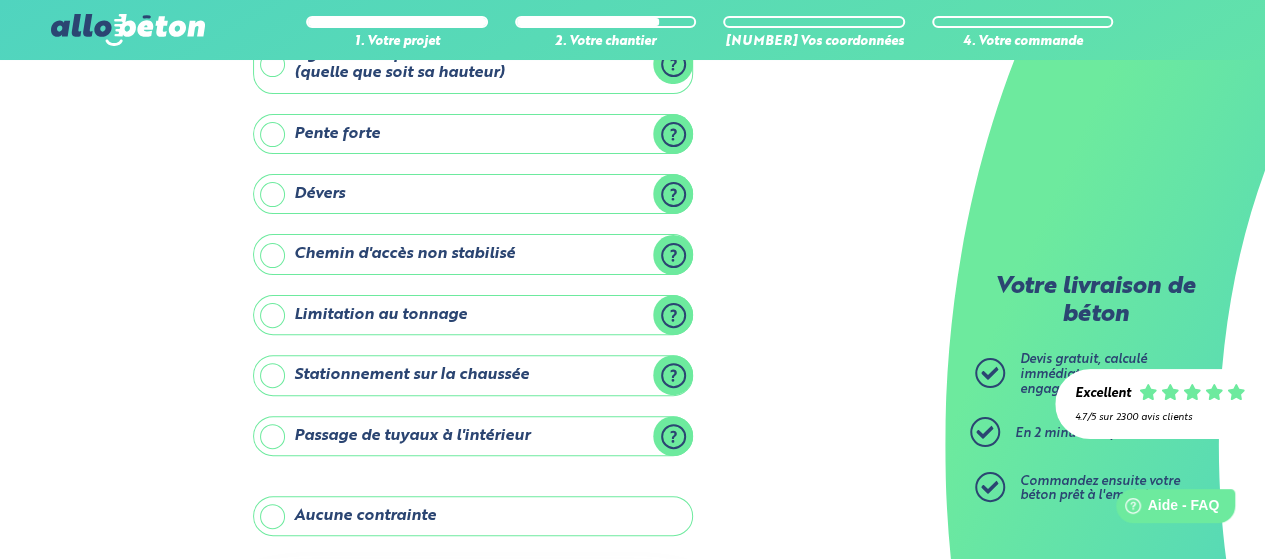 scroll, scrollTop: 200, scrollLeft: 0, axis: vertical 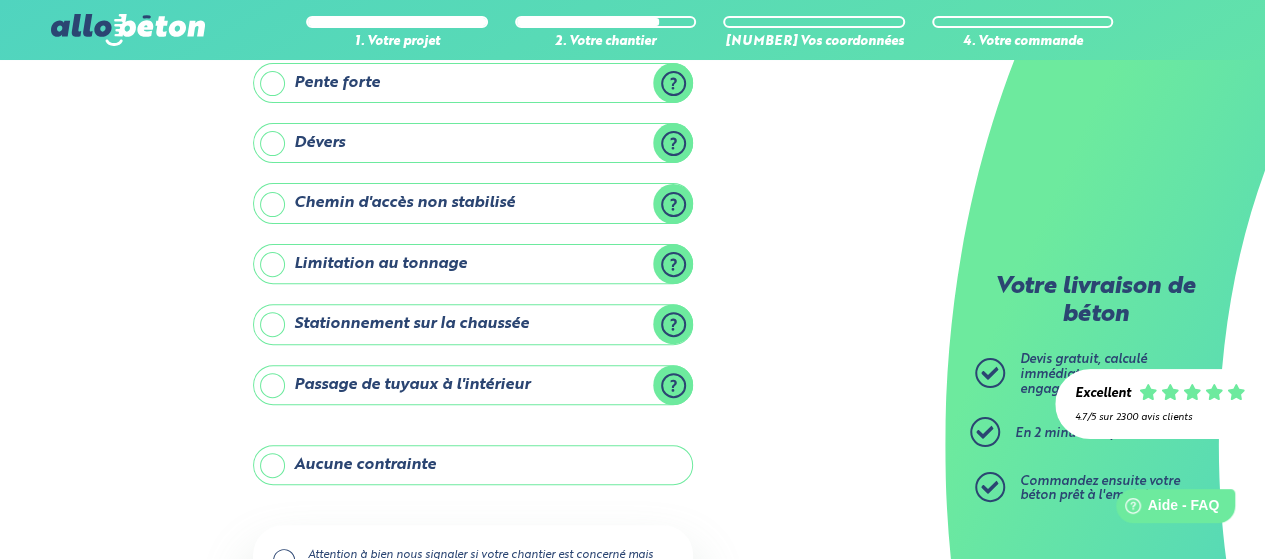 click on "Aucune contrainte" at bounding box center (473, 465) 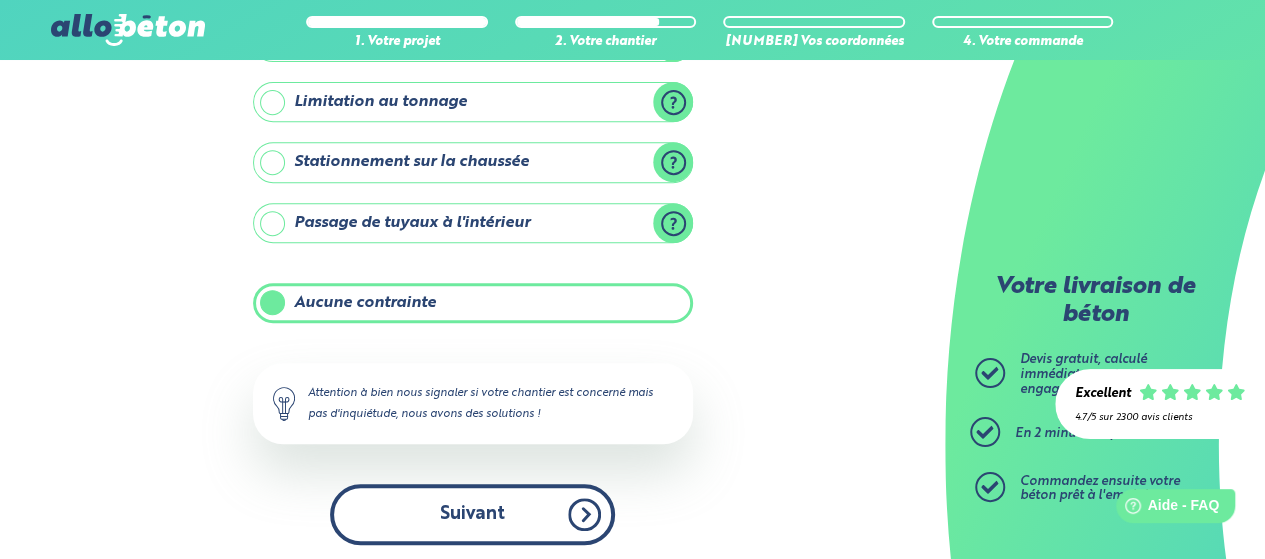 click on "Suivant" at bounding box center (472, 514) 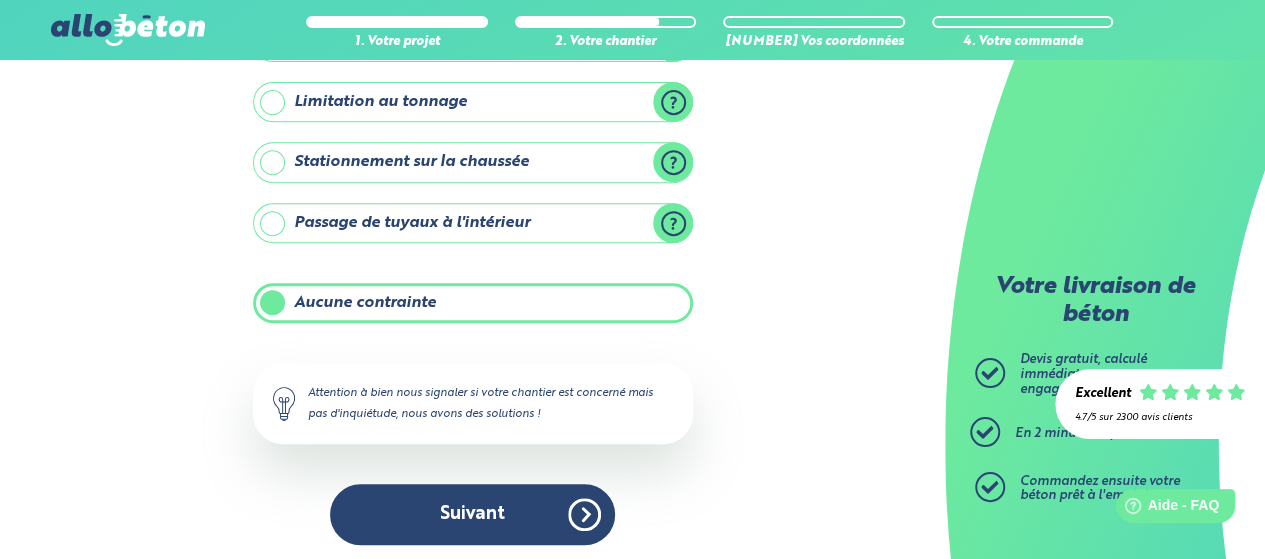 scroll, scrollTop: 154, scrollLeft: 0, axis: vertical 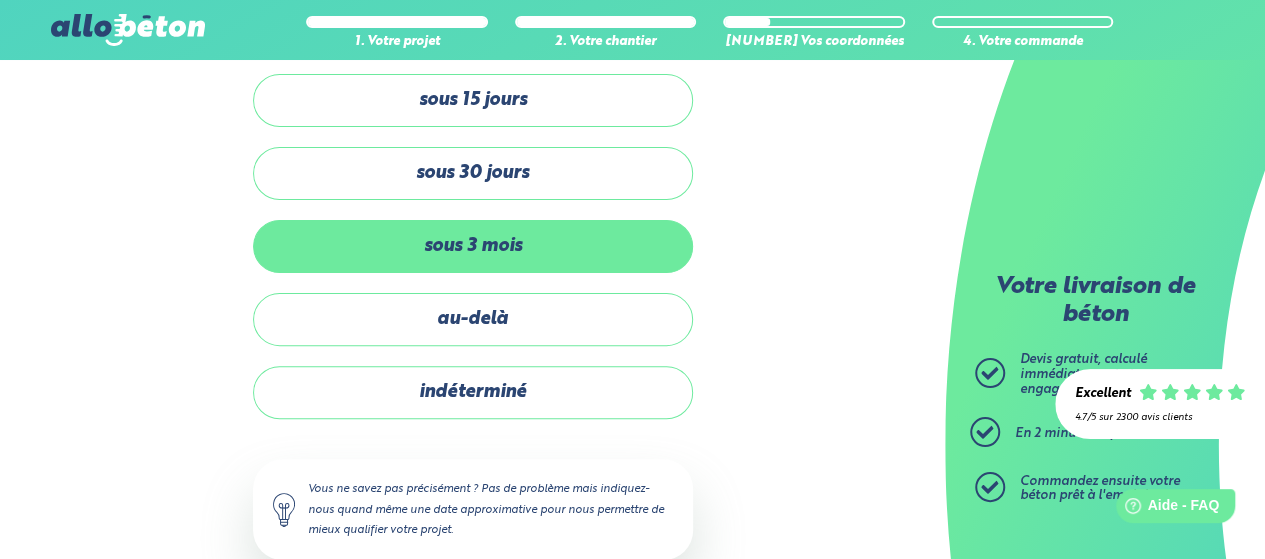 click on "sous 3 mois" at bounding box center [473, 246] 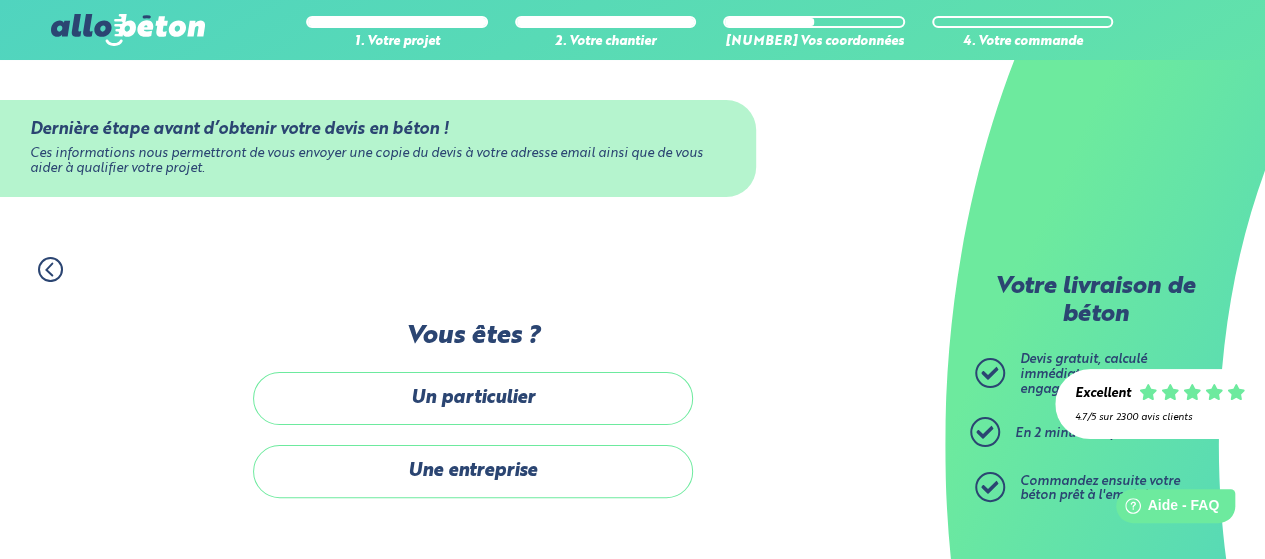 scroll, scrollTop: 0, scrollLeft: 0, axis: both 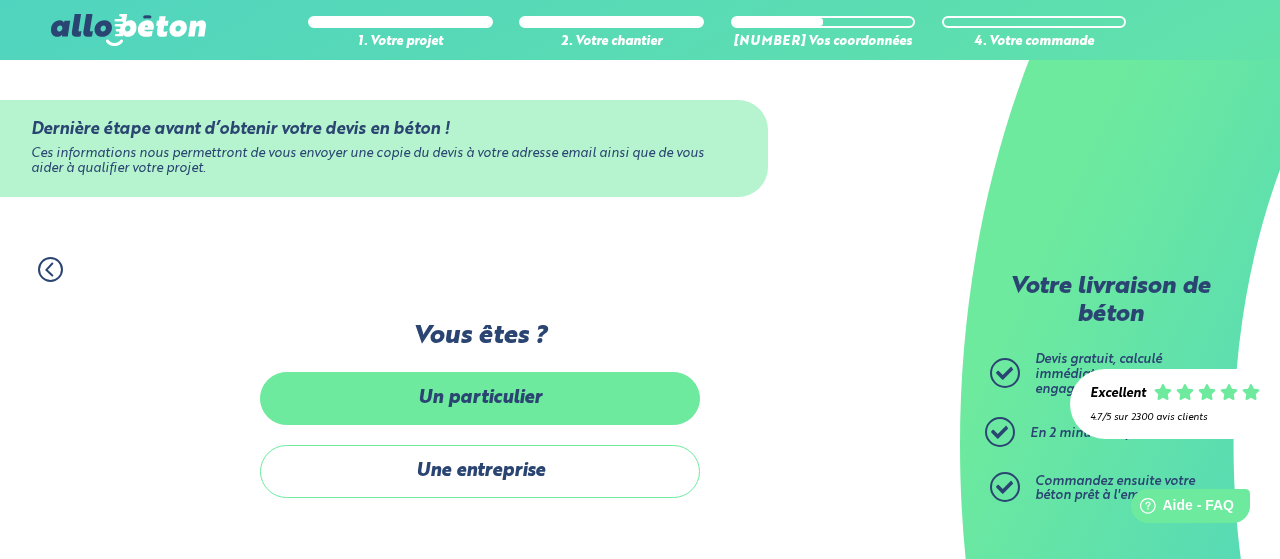 click on "Un particulier" at bounding box center (480, 398) 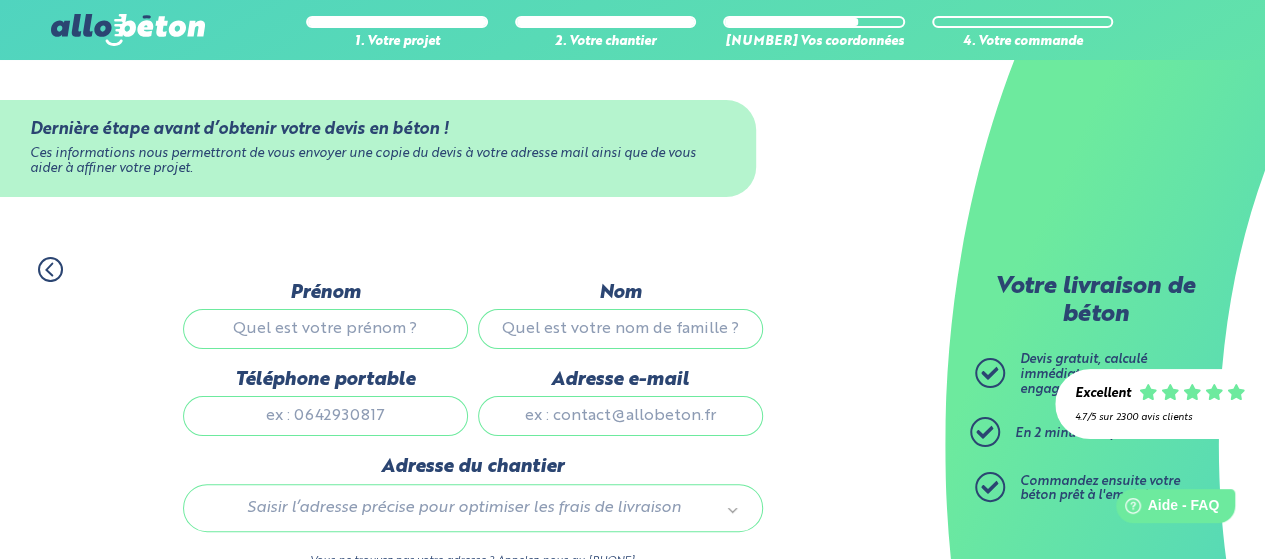 click on "Prénom" at bounding box center [325, 329] 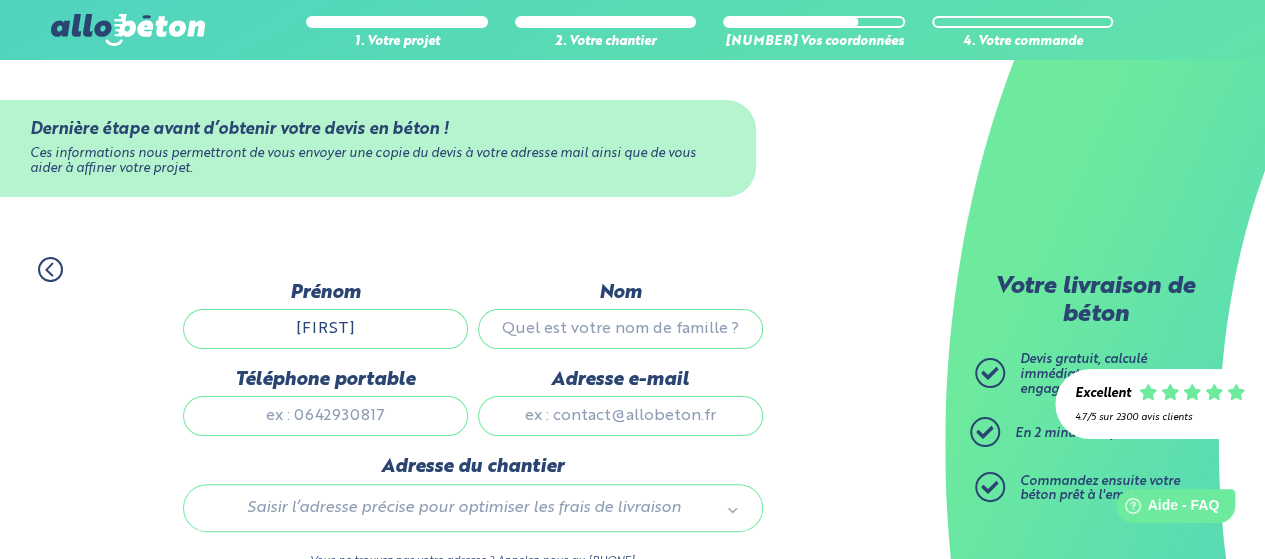 type on "[LAST_NAME]" 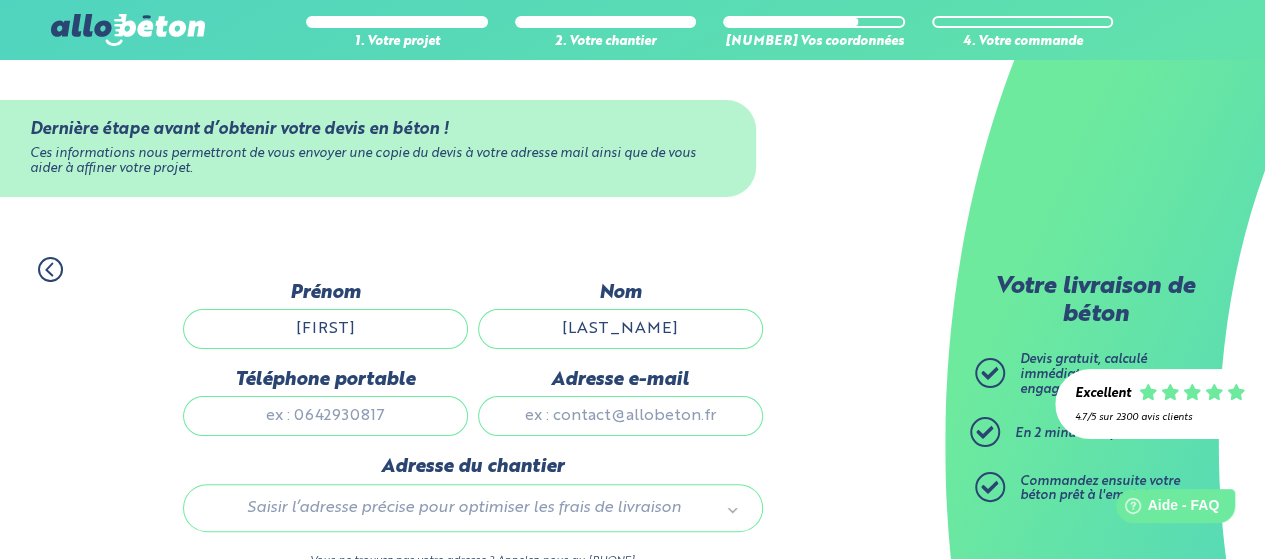 type on "[PHONE]" 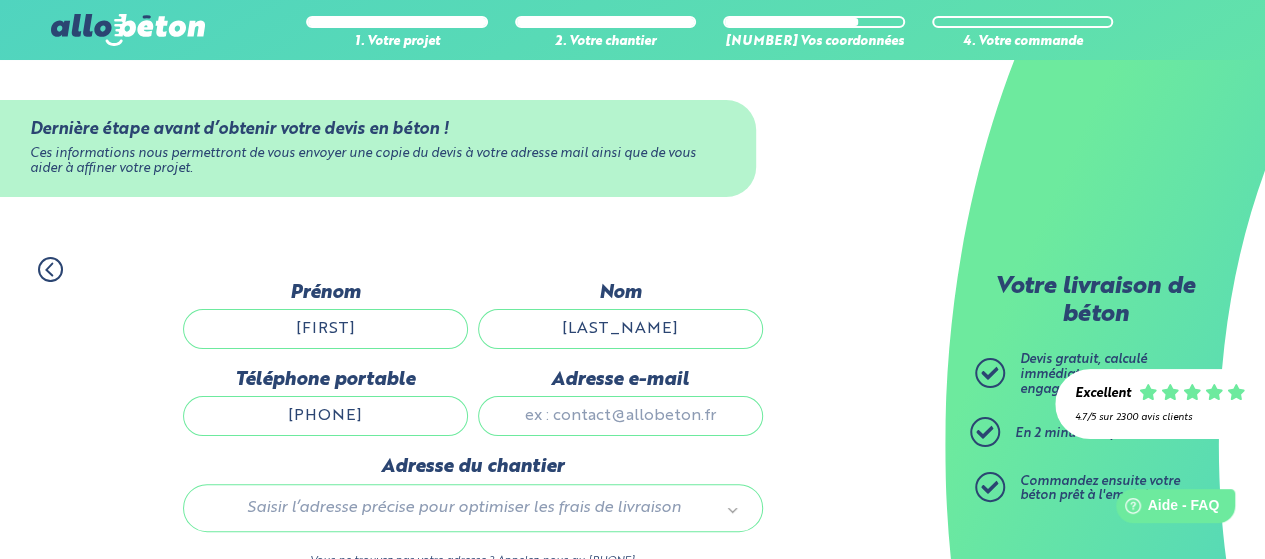 type 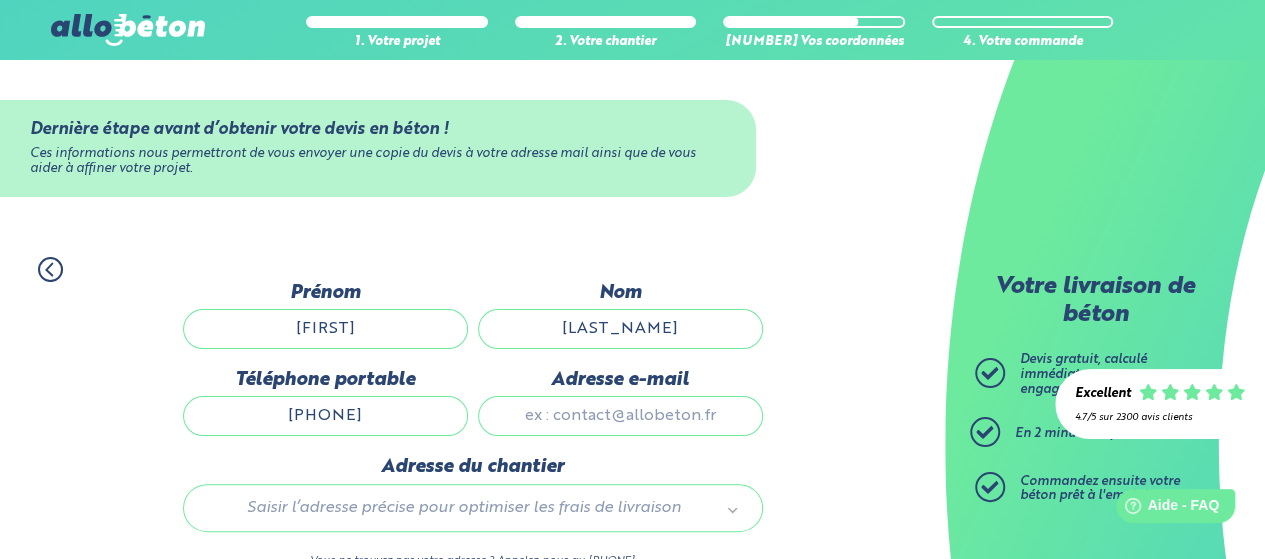 type 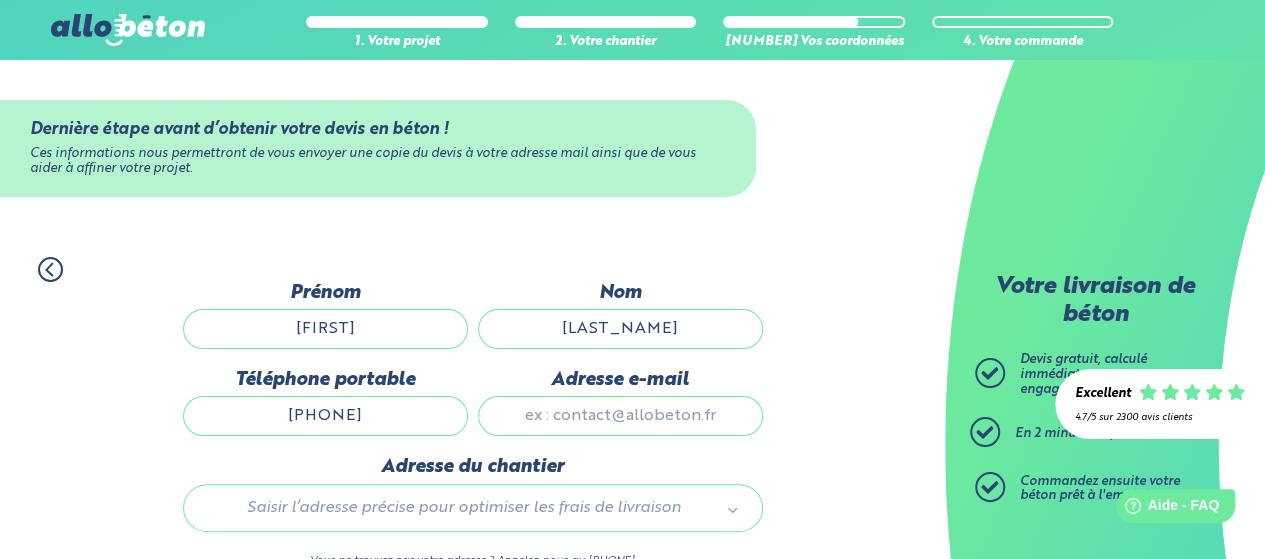 click on "Adresse e-mail" at bounding box center [620, 416] 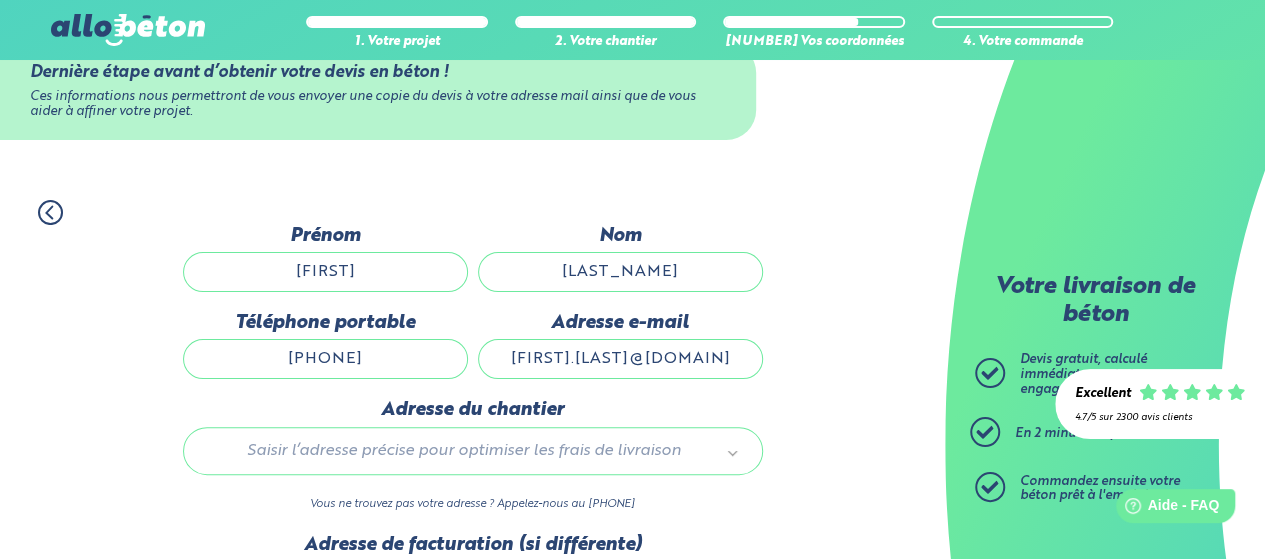 scroll, scrollTop: 100, scrollLeft: 0, axis: vertical 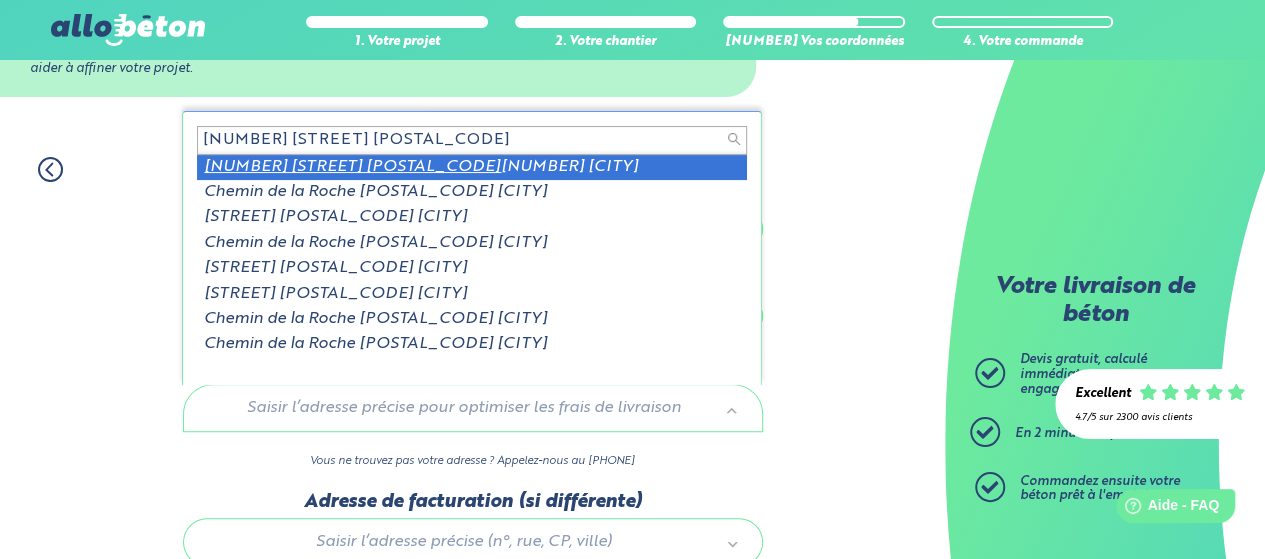 type on "[NUMBER] [STREET] [POSTAL_CODE]" 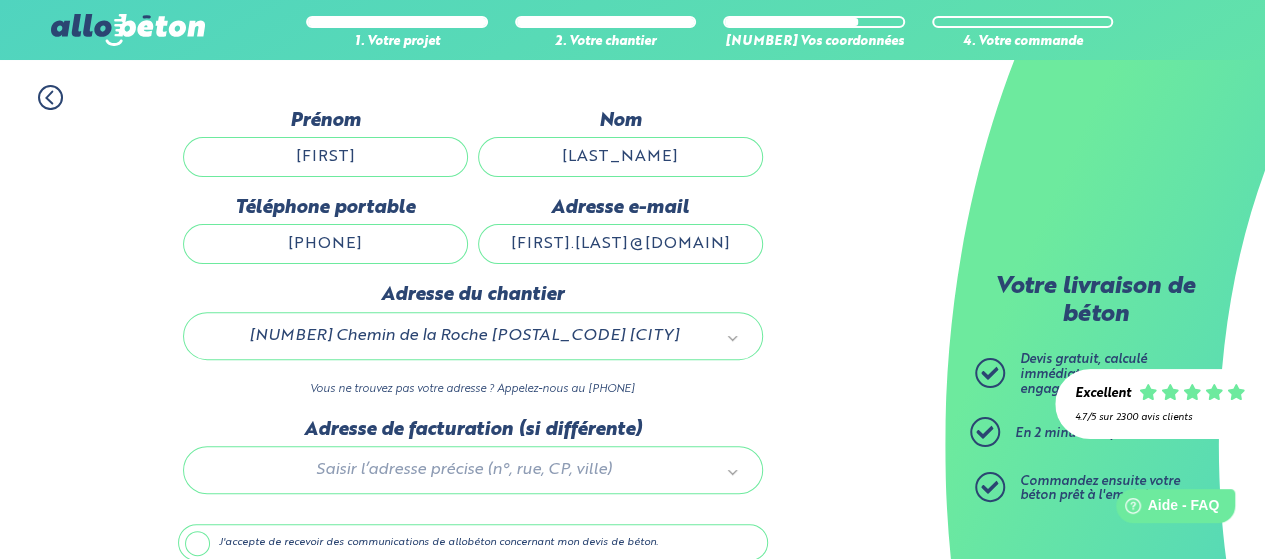 scroll, scrollTop: 262, scrollLeft: 0, axis: vertical 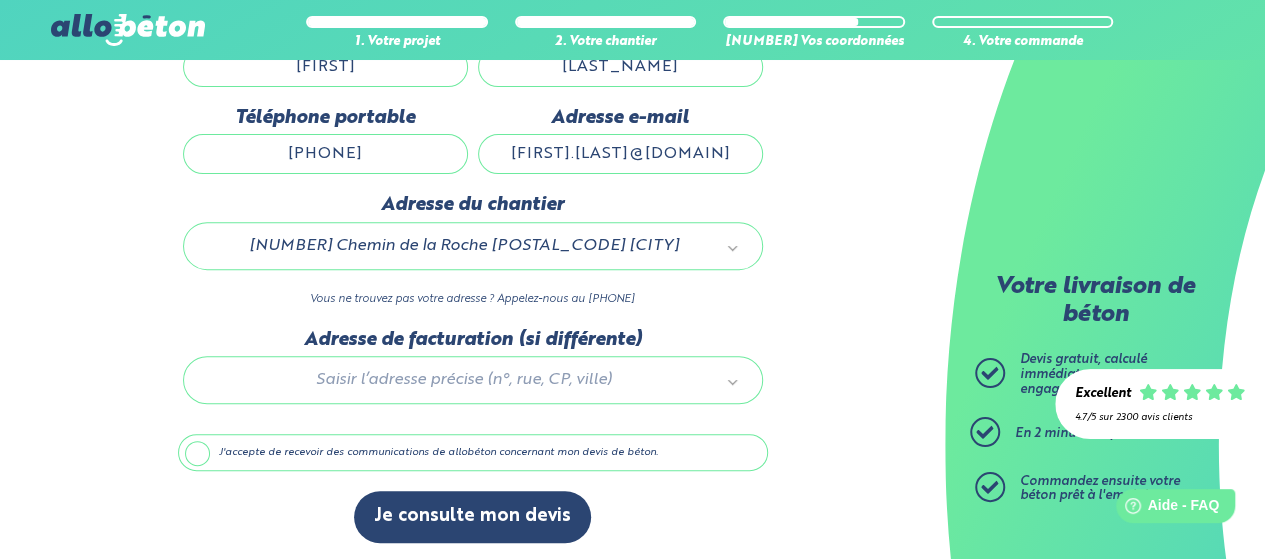 click on "J'accepte de recevoir des communications de allobéton concernant mon devis de béton." at bounding box center [473, 453] 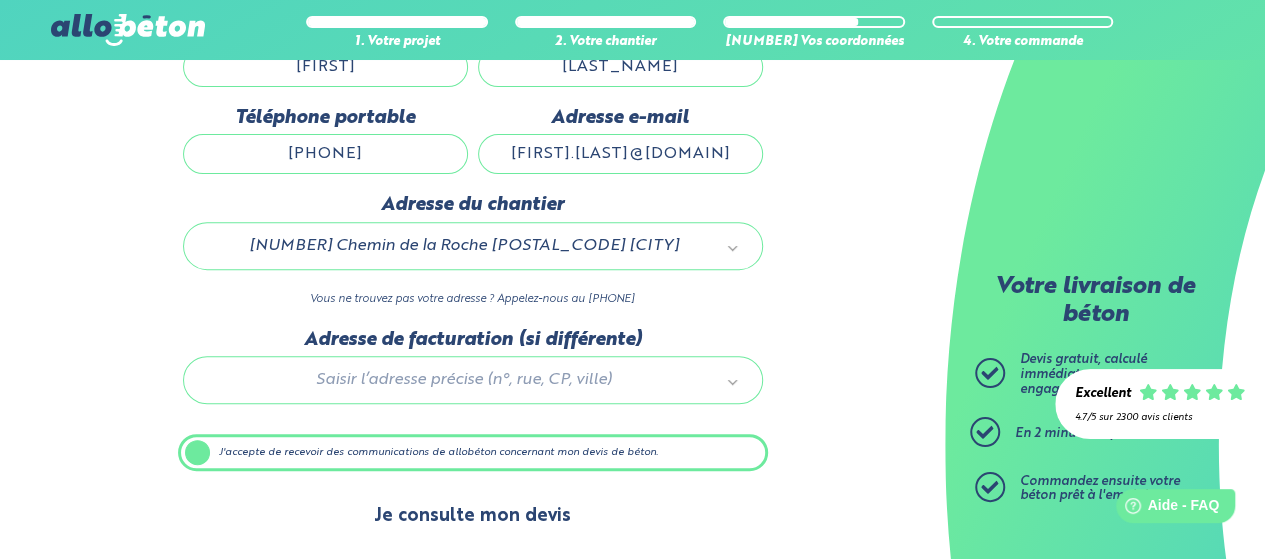 click on "Je consulte mon devis" at bounding box center (472, 516) 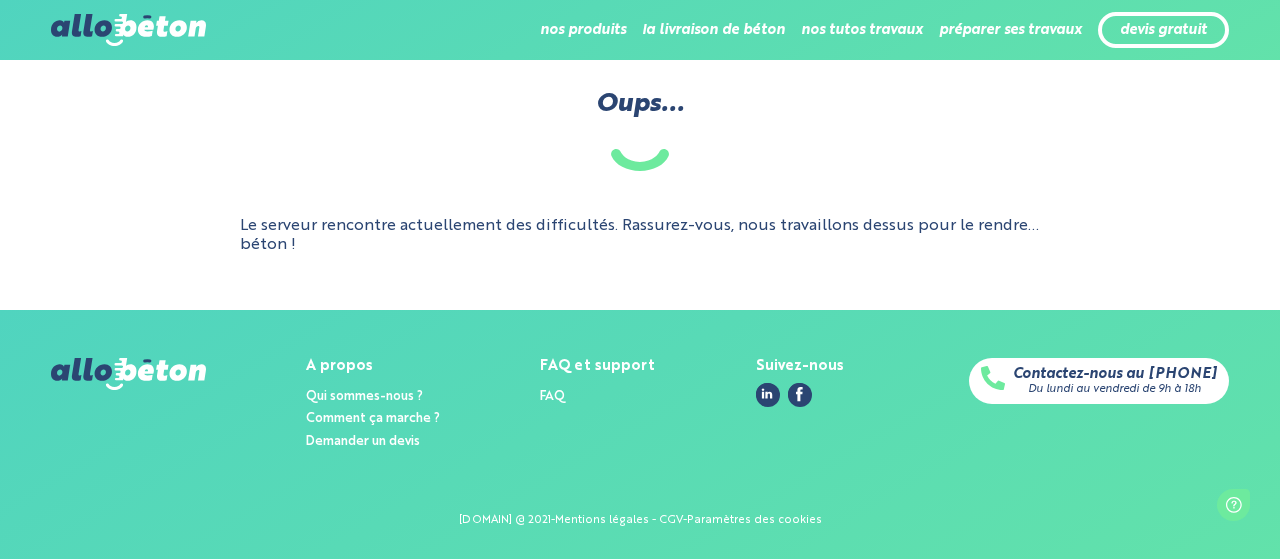 scroll, scrollTop: 0, scrollLeft: 0, axis: both 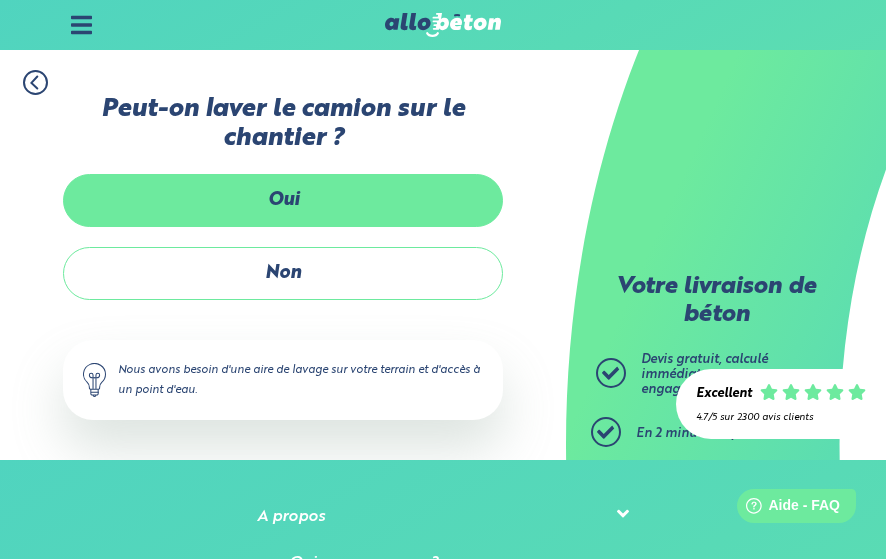 click on "Oui" at bounding box center [283, 200] 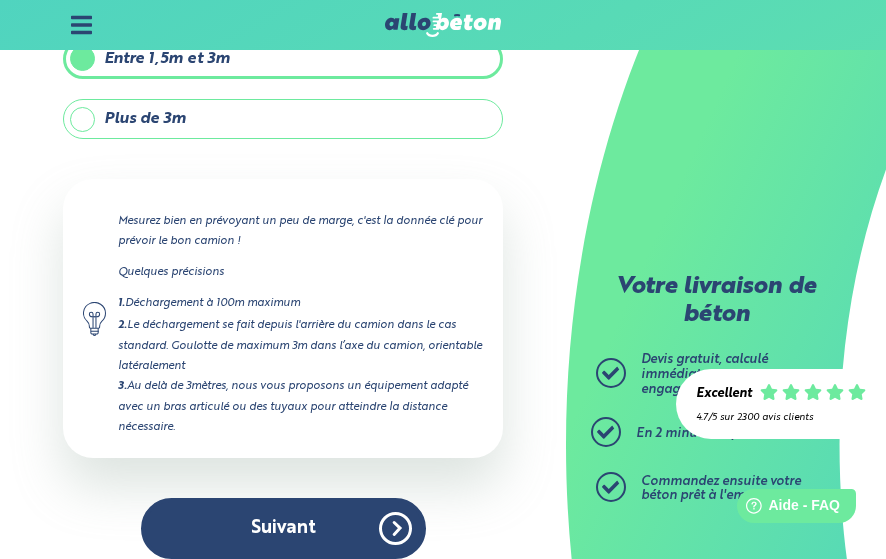 scroll, scrollTop: 239, scrollLeft: 0, axis: vertical 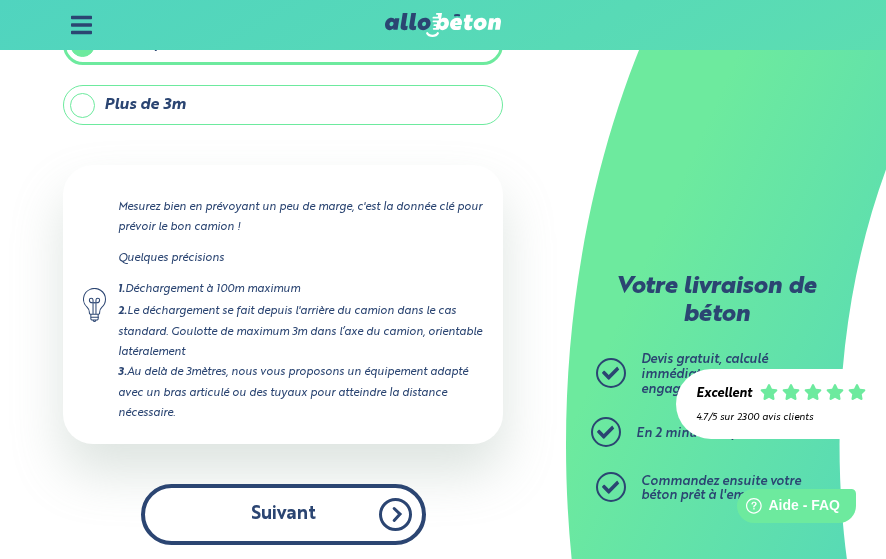 click on "Suivant" at bounding box center (283, 514) 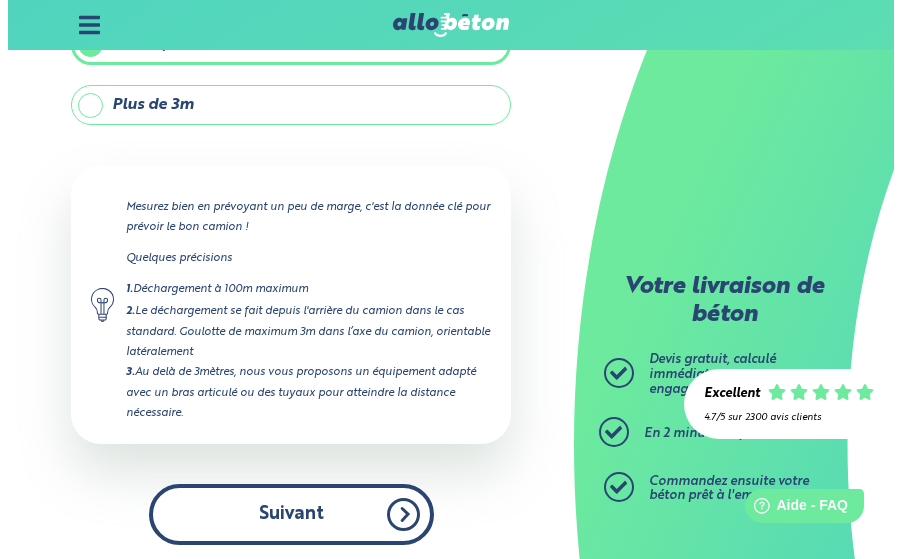 scroll, scrollTop: 0, scrollLeft: 0, axis: both 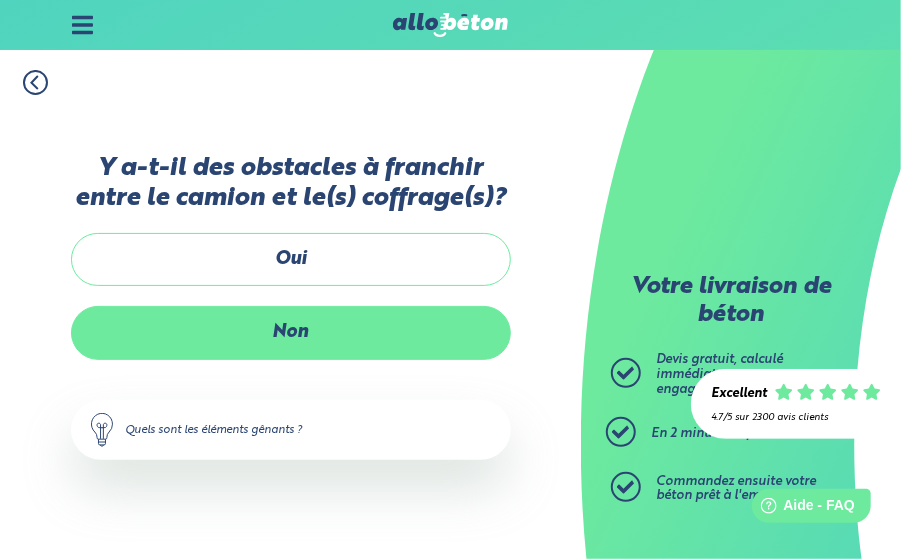 click on "Non" at bounding box center (291, 332) 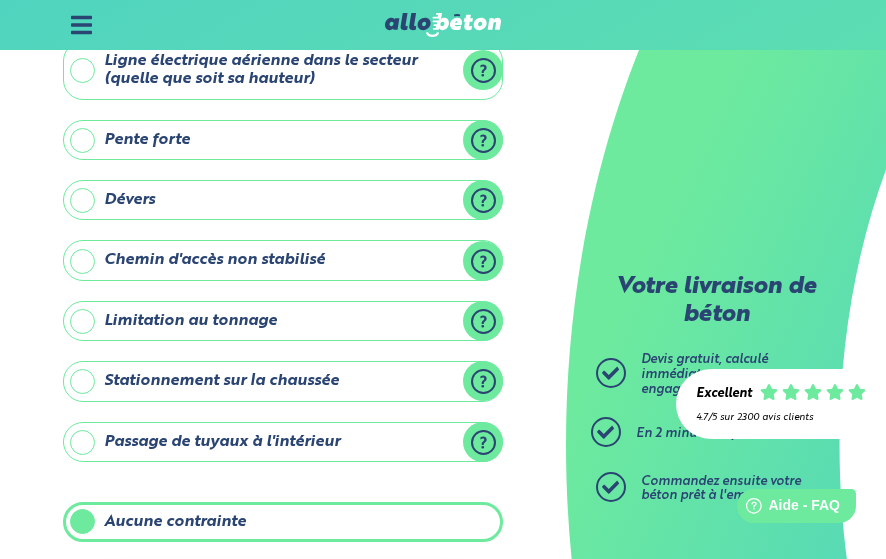 scroll, scrollTop: 352, scrollLeft: 0, axis: vertical 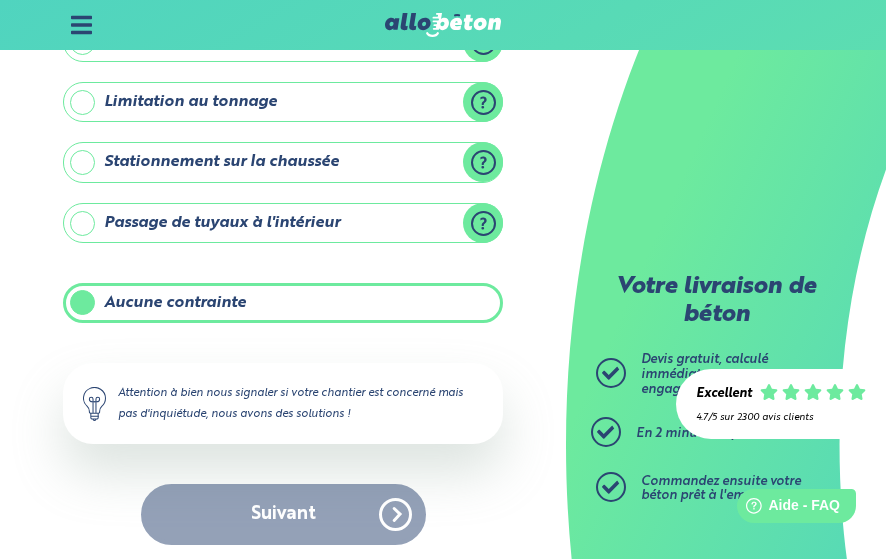 click on "Y-a t-il des contraintes particulières pour votre chantier ?
Ligne électrique aérienne dans le secteur (quelle que soit sa hauteur)
Attention, les pompes doivent garder une distance de sécurité par rapport aux câbles! Il faut nous indiquer toute ligne EDF à moins de 20 mètres du camion, y compris celles de l'autre côté de la rue. Si besoin, nous estimerons si une pompe peut déployer son bras.
Pente forte
Sur le chemin d'accès ou sur l'emplacement de stationnement
Dévers
Si la route est penchée, cela peut gêner le stationnement du camion
Chemin d'accès non stabilisé
Suivant" at bounding box center [283, 154] 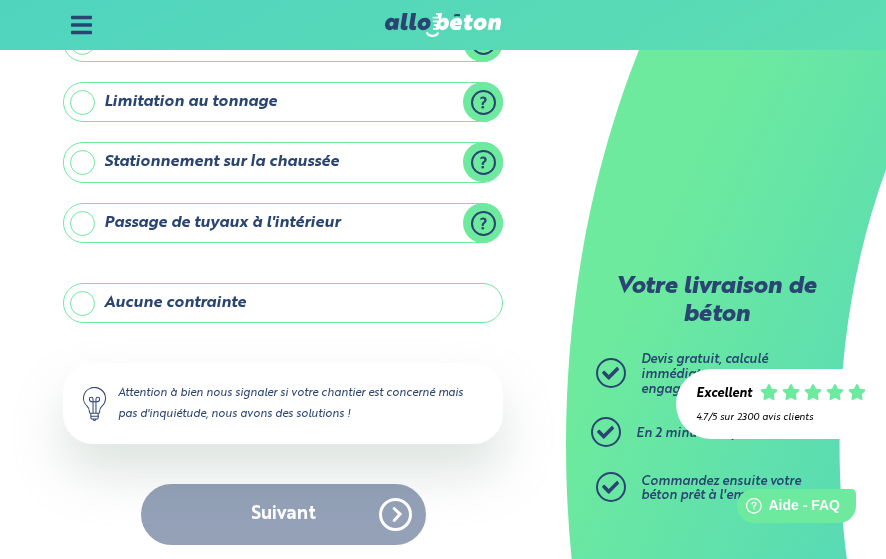 click on "Aucune contrainte" at bounding box center [283, 303] 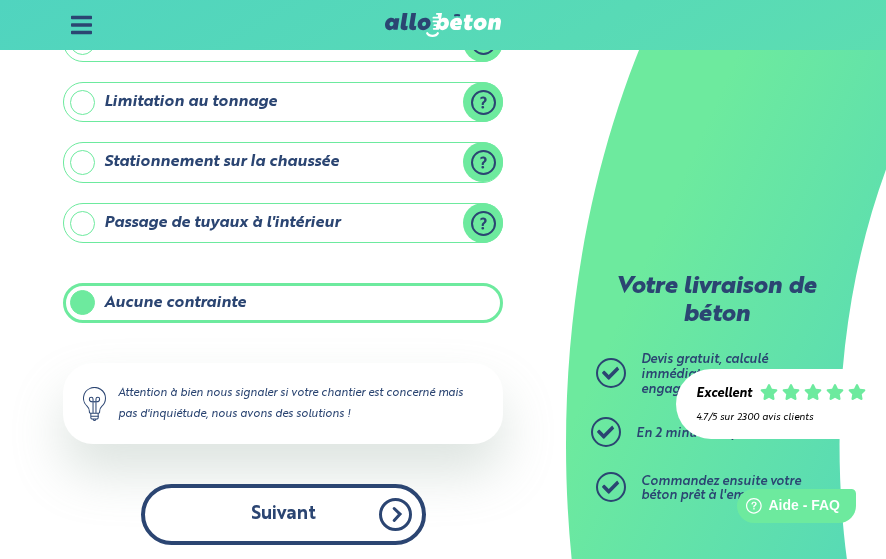 click on "Suivant" at bounding box center [283, 514] 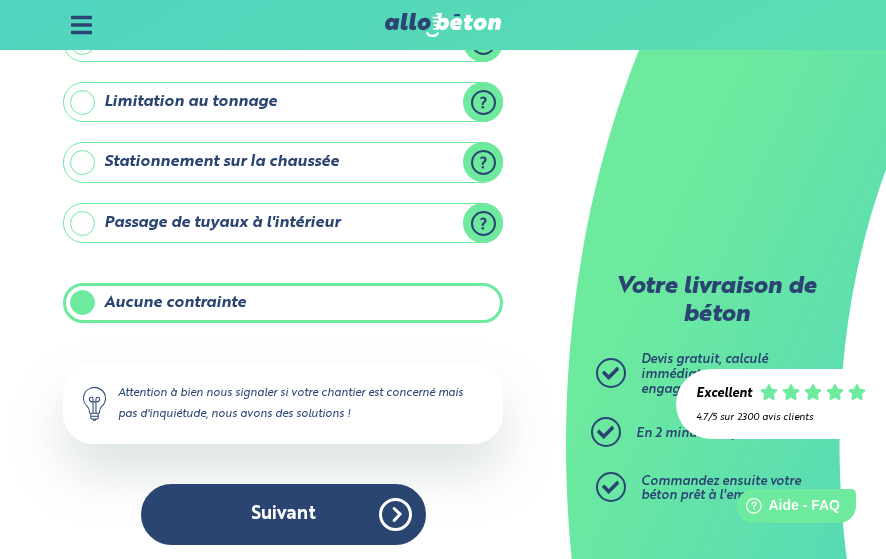 scroll, scrollTop: 180, scrollLeft: 0, axis: vertical 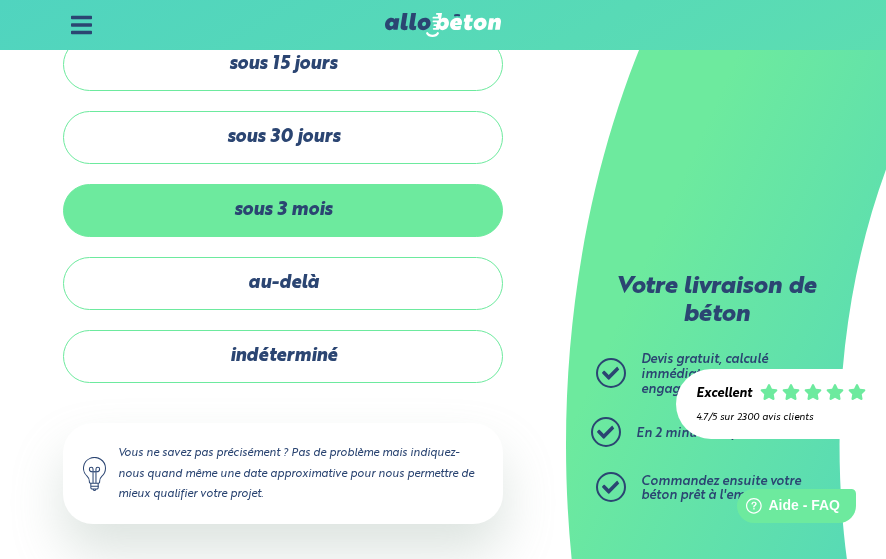 click on "sous 3 mois" at bounding box center [283, 210] 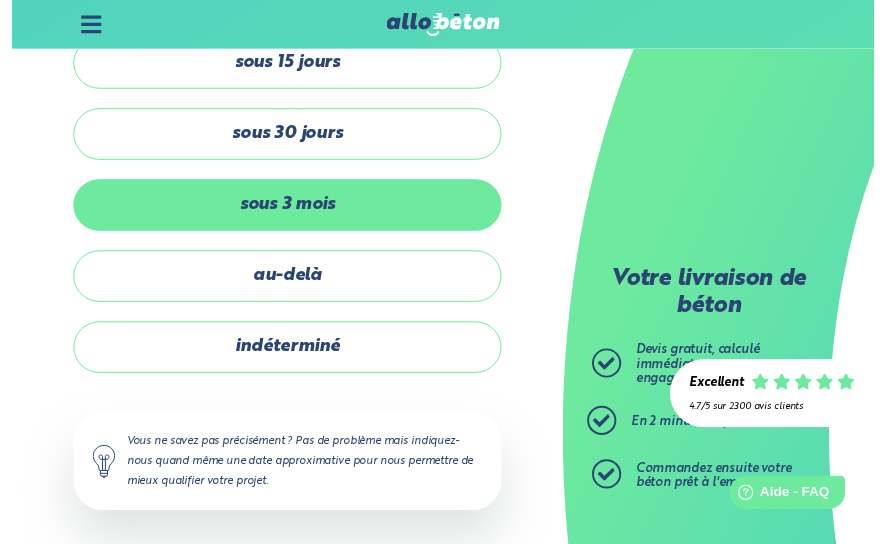 scroll, scrollTop: 0, scrollLeft: 0, axis: both 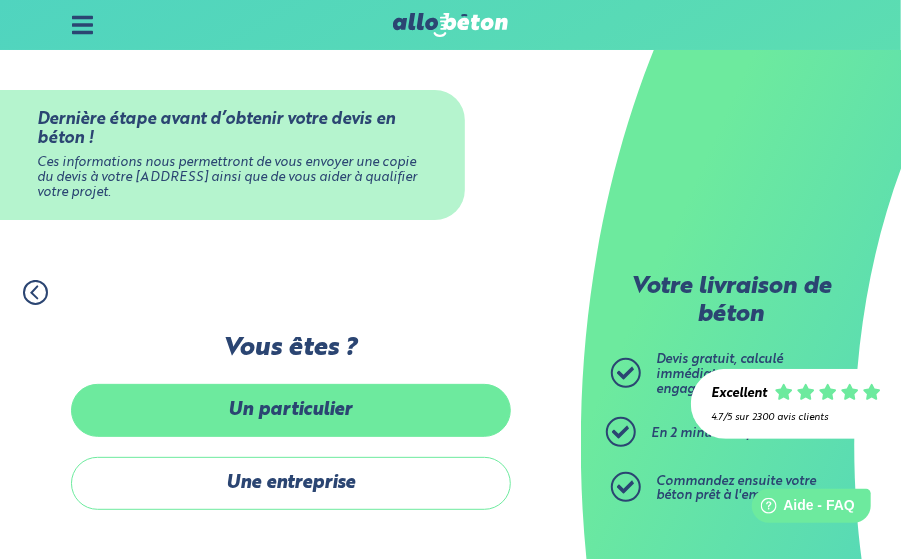click on "Un particulier" at bounding box center (291, 410) 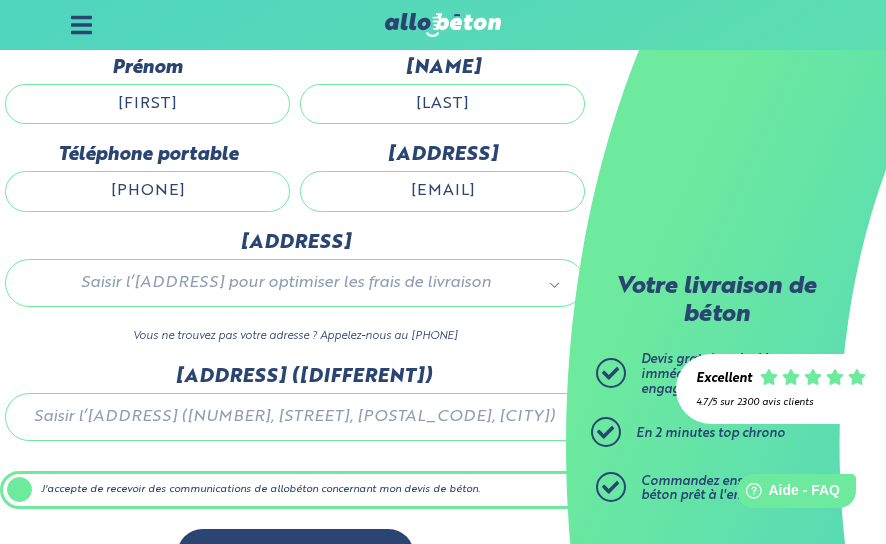 scroll, scrollTop: 388, scrollLeft: 0, axis: vertical 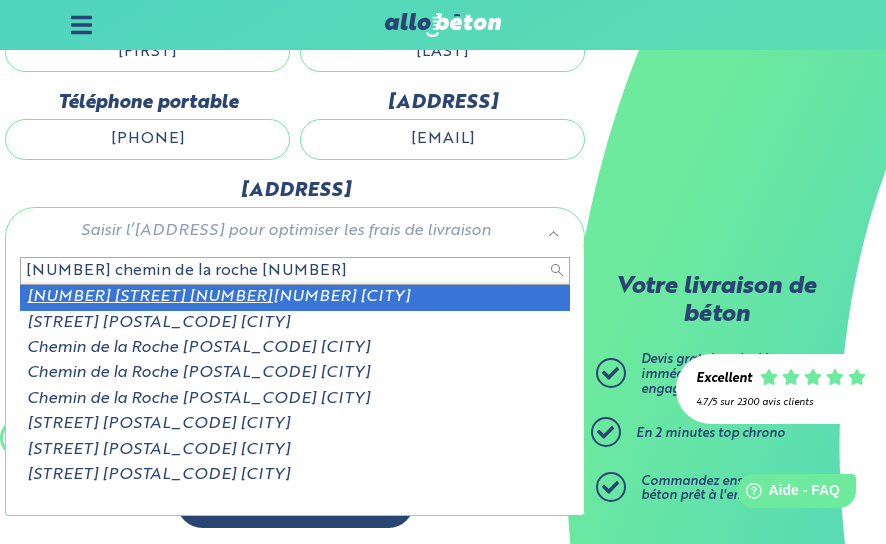 type on "[NUMBER] chemin de la roche [NUMBER]" 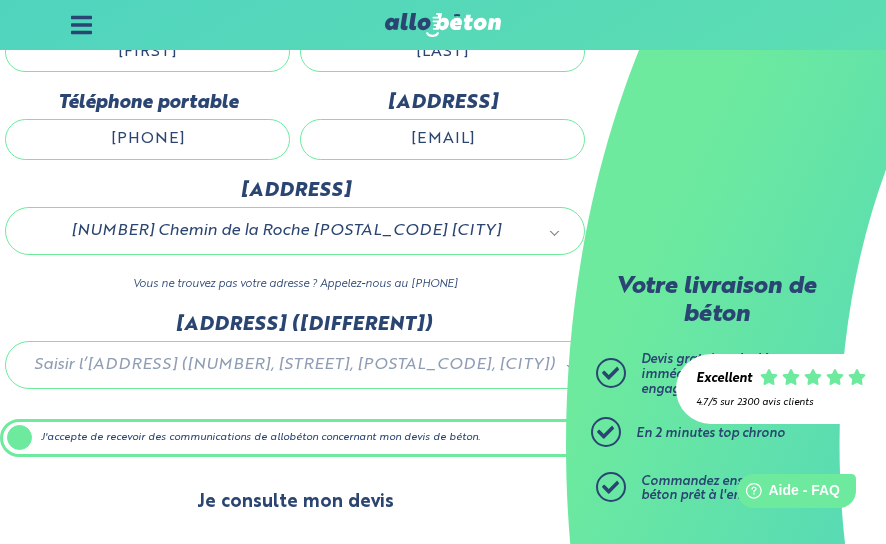 click on "Je consulte mon devis" at bounding box center (295, 502) 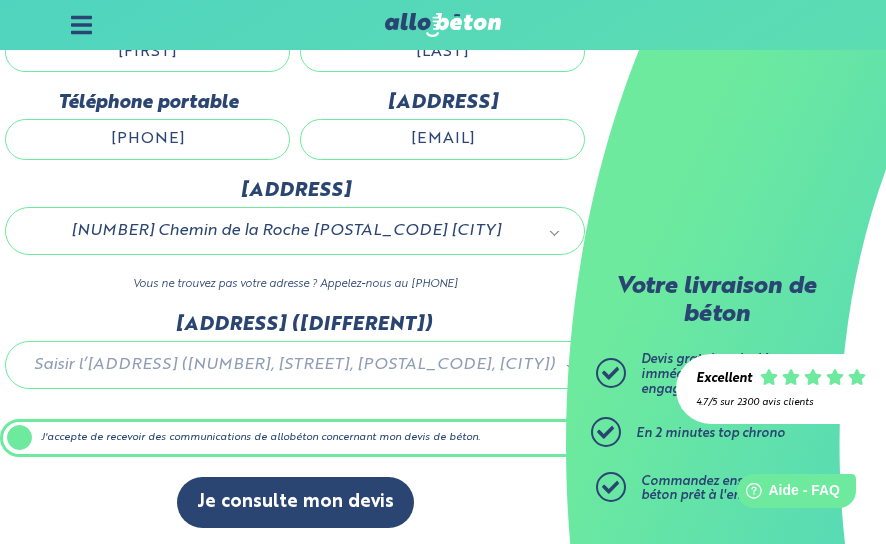click on "J'accepte de recevoir des communications de allobéton concernant mon devis de béton." at bounding box center (295, 438) 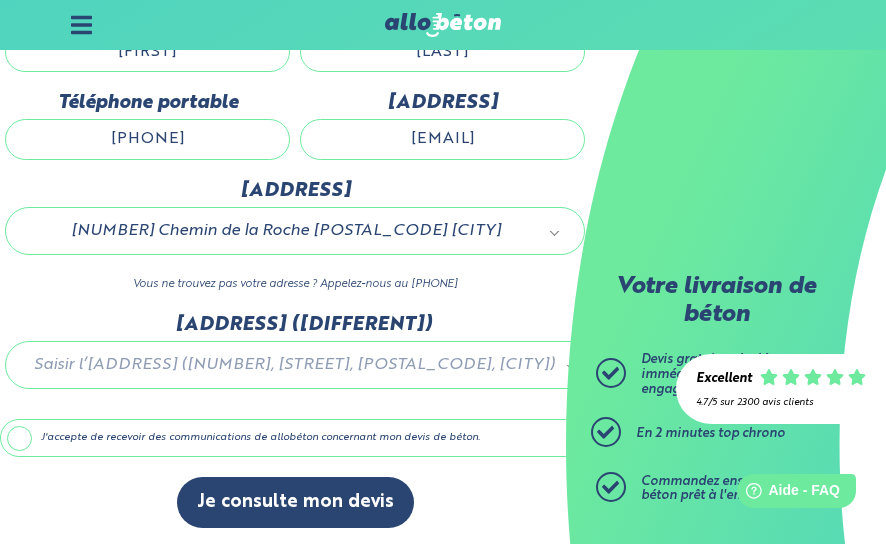 click on "J'accepte de recevoir des communications de allobéton concernant mon devis de béton." at bounding box center (295, 438) 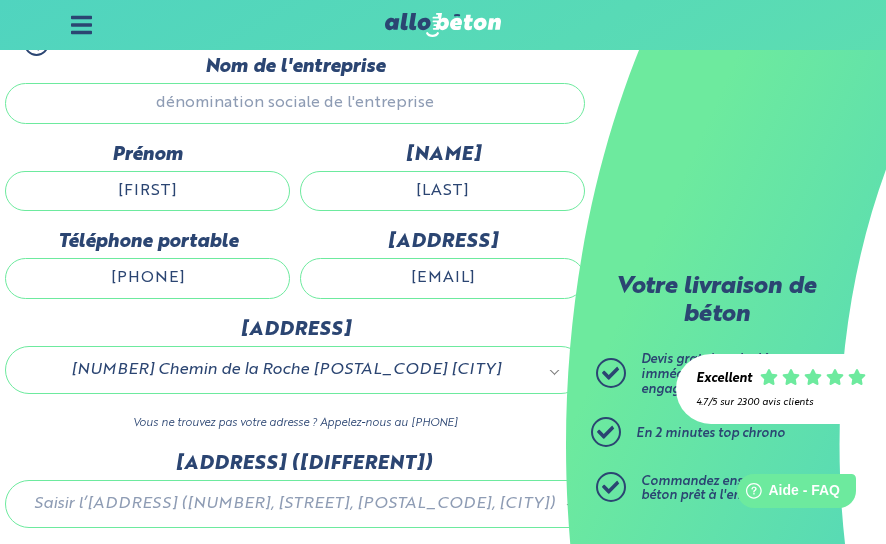 scroll, scrollTop: 388, scrollLeft: 0, axis: vertical 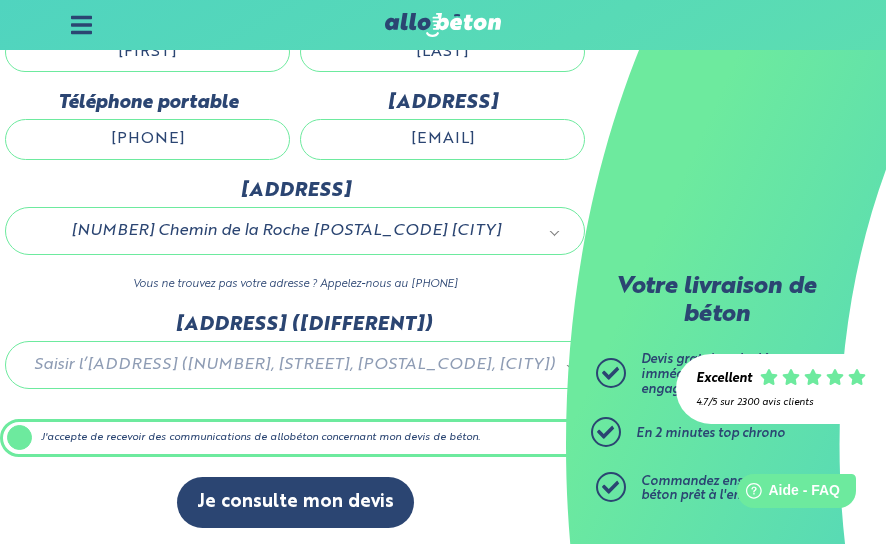 click on "J'accepte de recevoir des communications de allobéton concernant mon devis de béton." at bounding box center (295, 438) 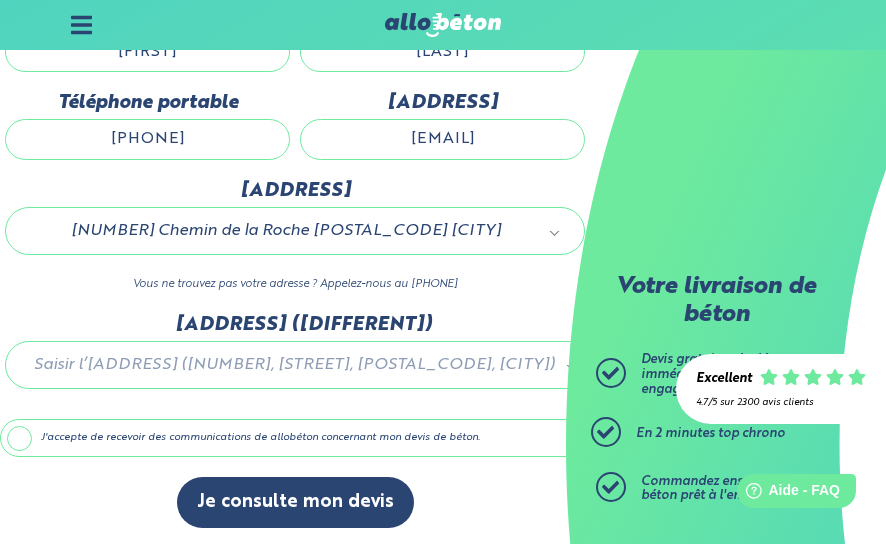 click on "J'accepte de recevoir des communications de allobéton concernant mon devis de béton." at bounding box center [295, 438] 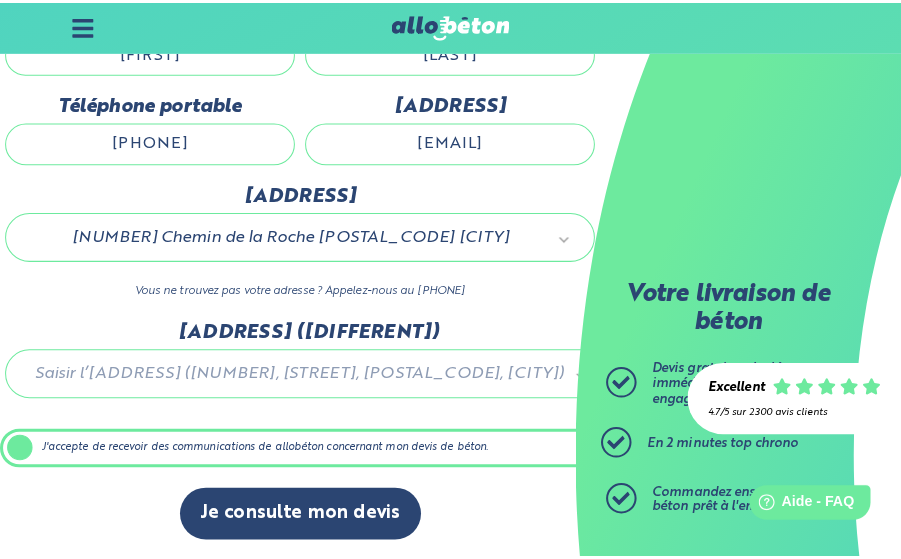scroll, scrollTop: 0, scrollLeft: 0, axis: both 